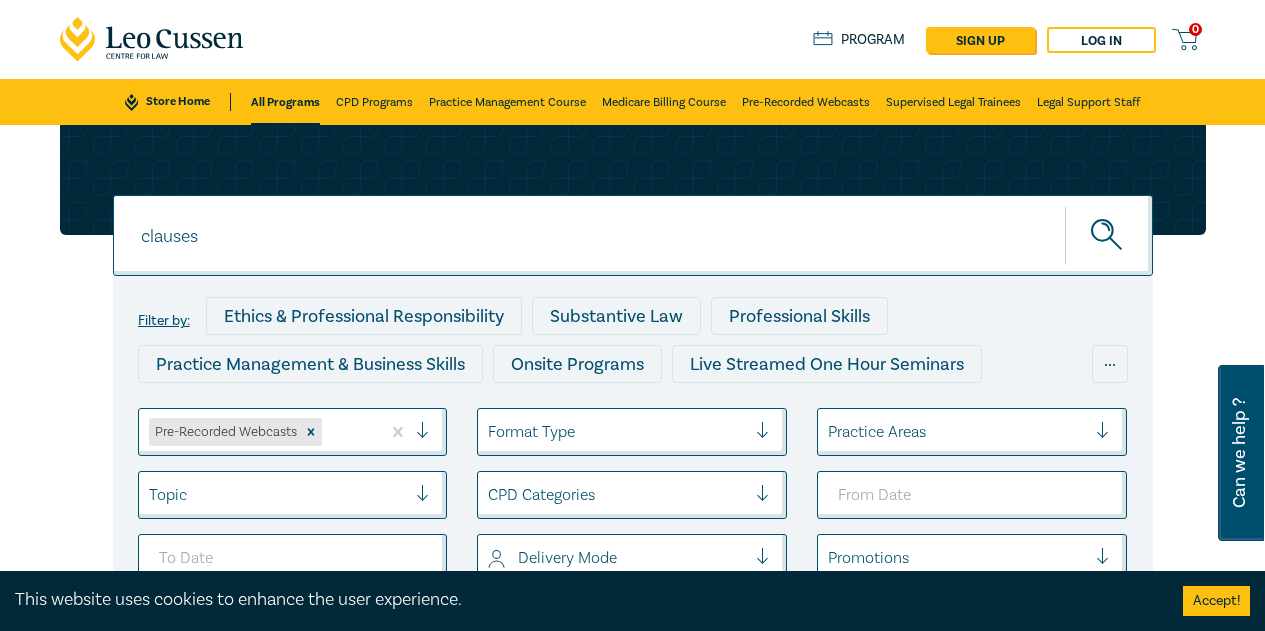 scroll, scrollTop: 0, scrollLeft: 0, axis: both 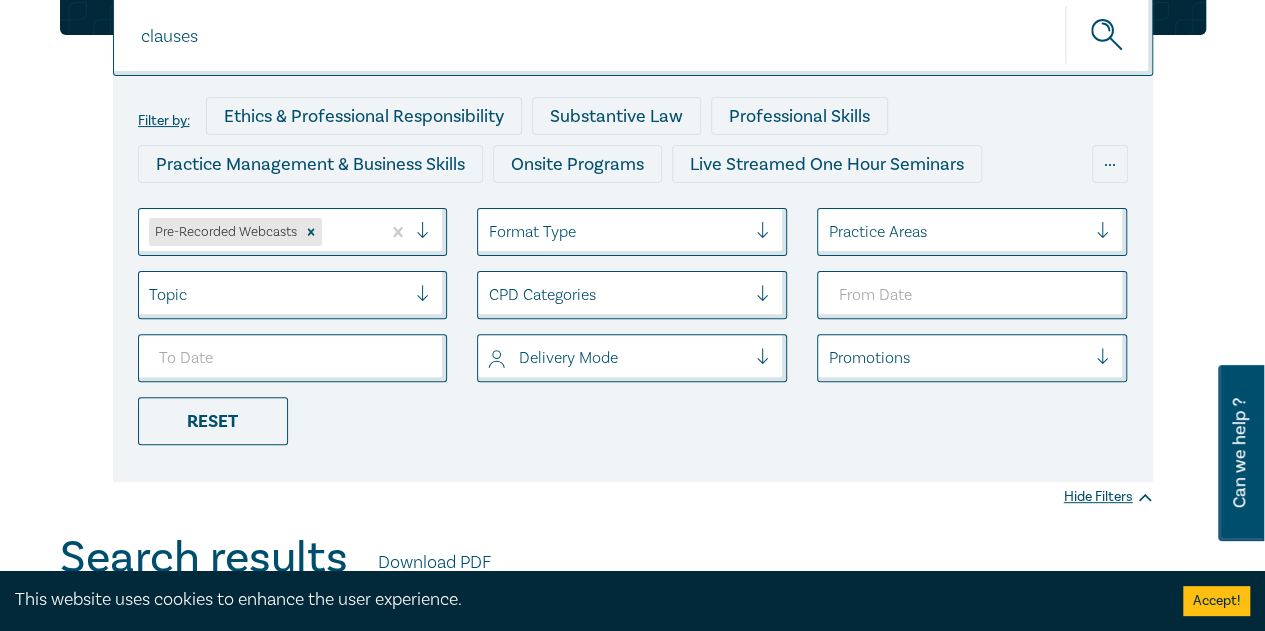 click at bounding box center (957, 232) 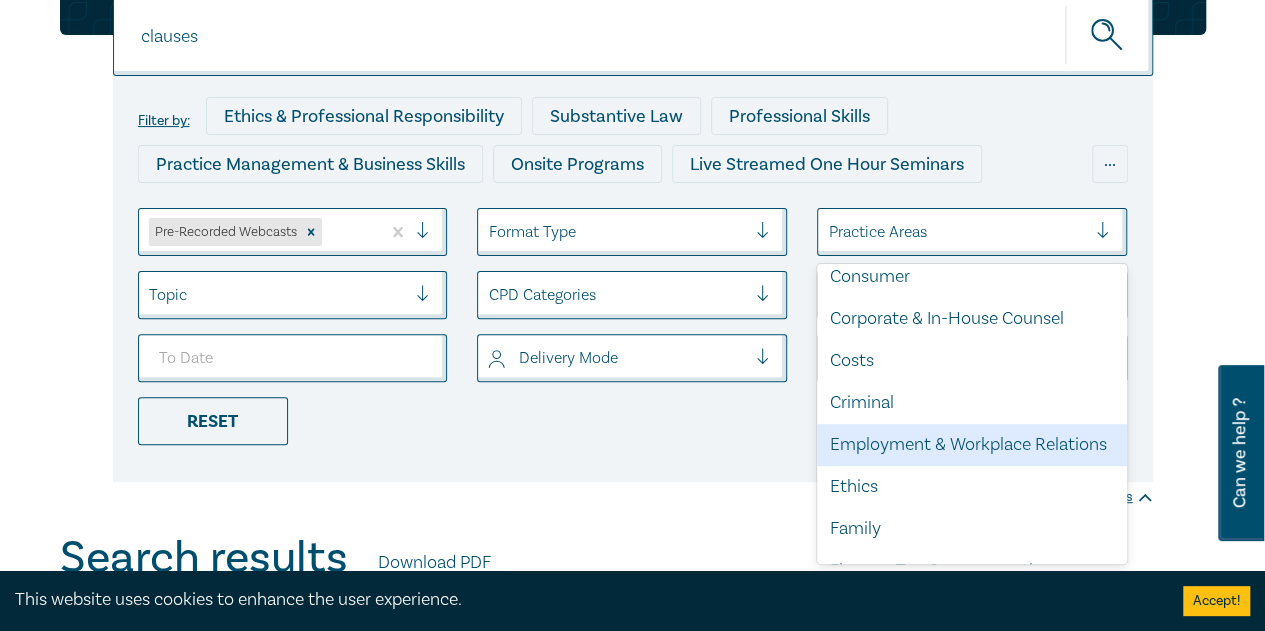 scroll, scrollTop: 0, scrollLeft: 0, axis: both 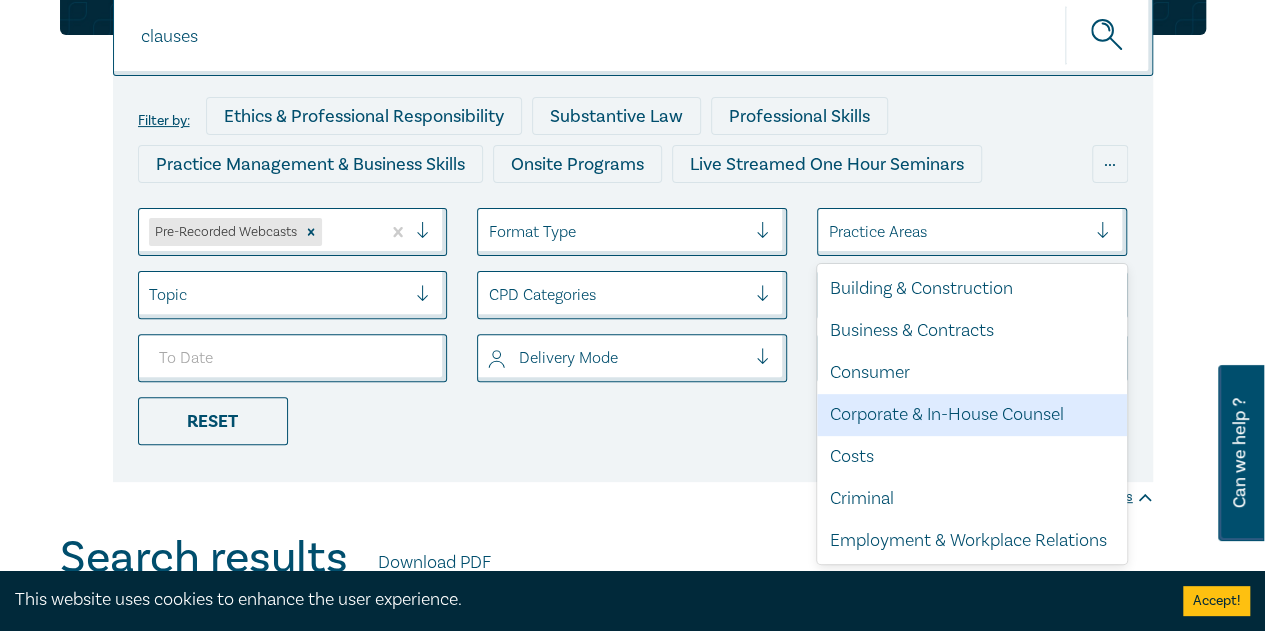 click on "Corporate & In-House Counsel" at bounding box center (972, 415) 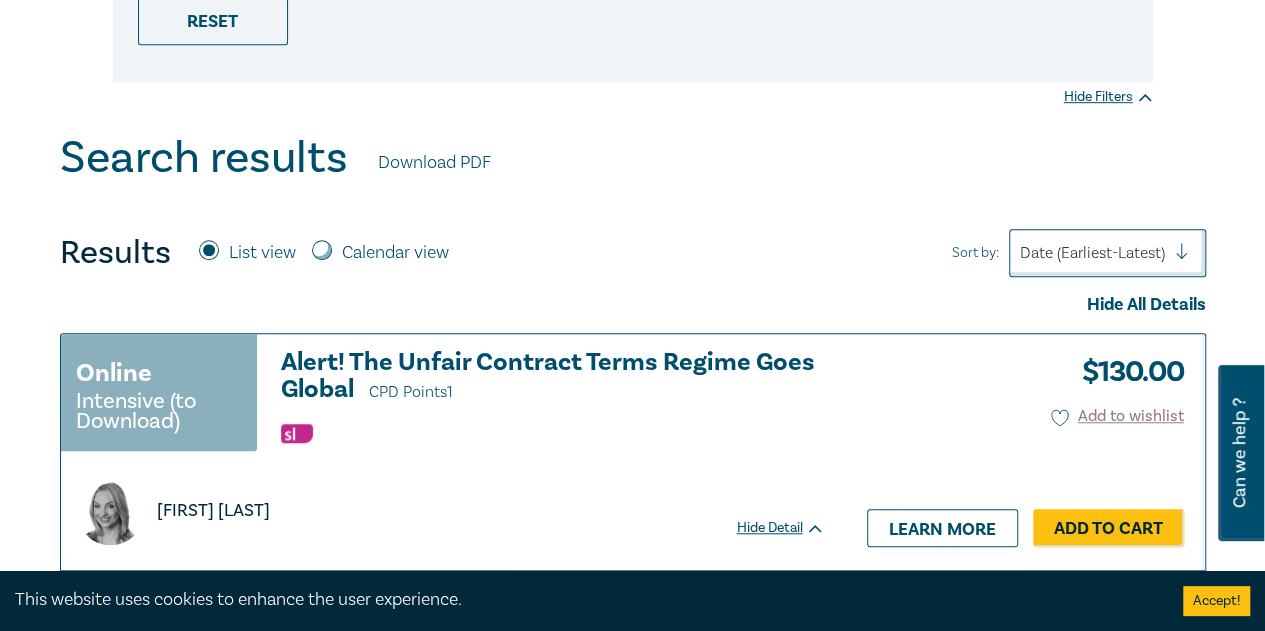 click on "Search results Download PDF" at bounding box center (633, 163) 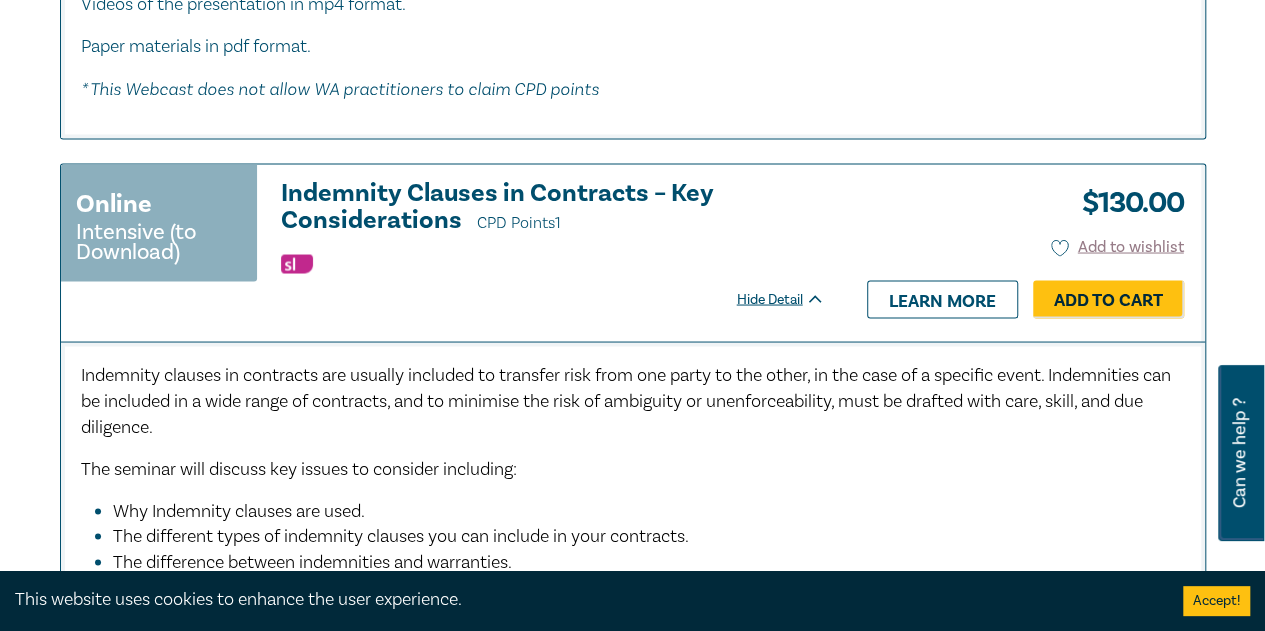 scroll, scrollTop: 1400, scrollLeft: 0, axis: vertical 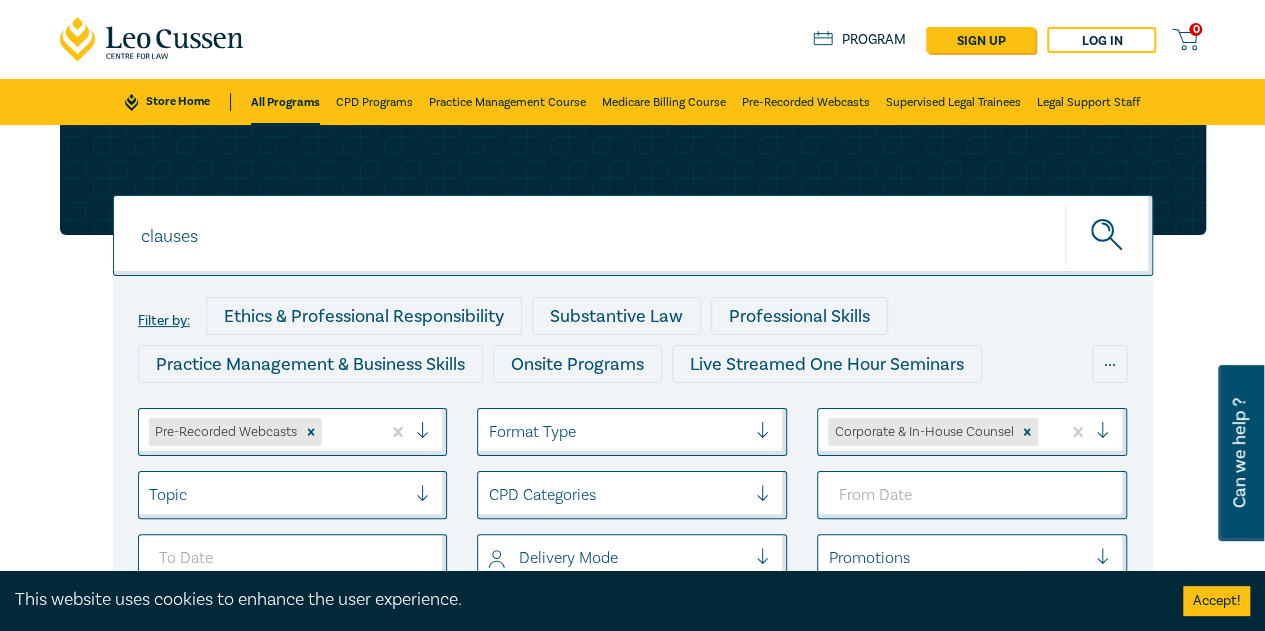 click on "All Programs" at bounding box center [285, 102] 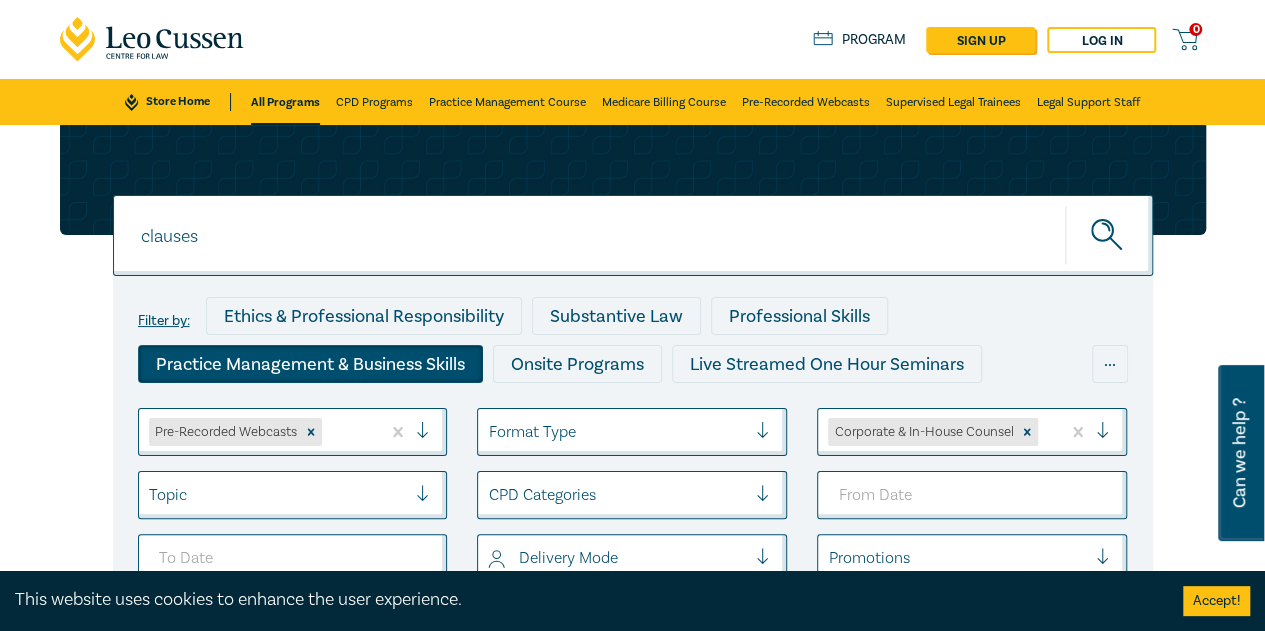 scroll, scrollTop: 200, scrollLeft: 0, axis: vertical 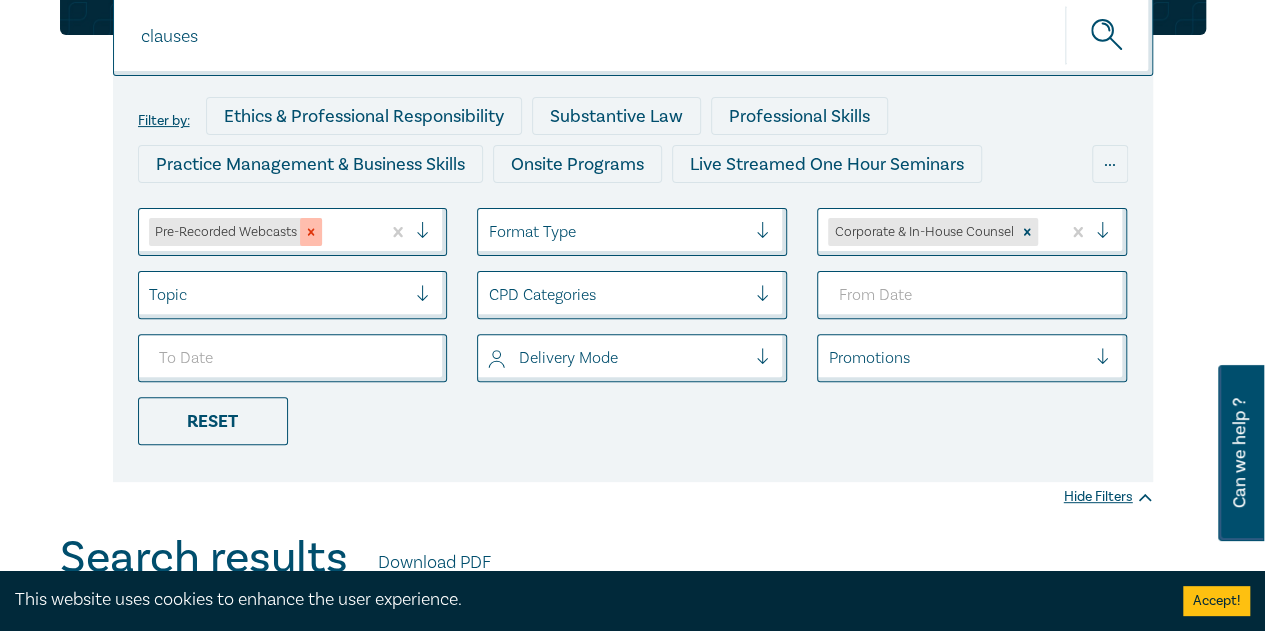 click 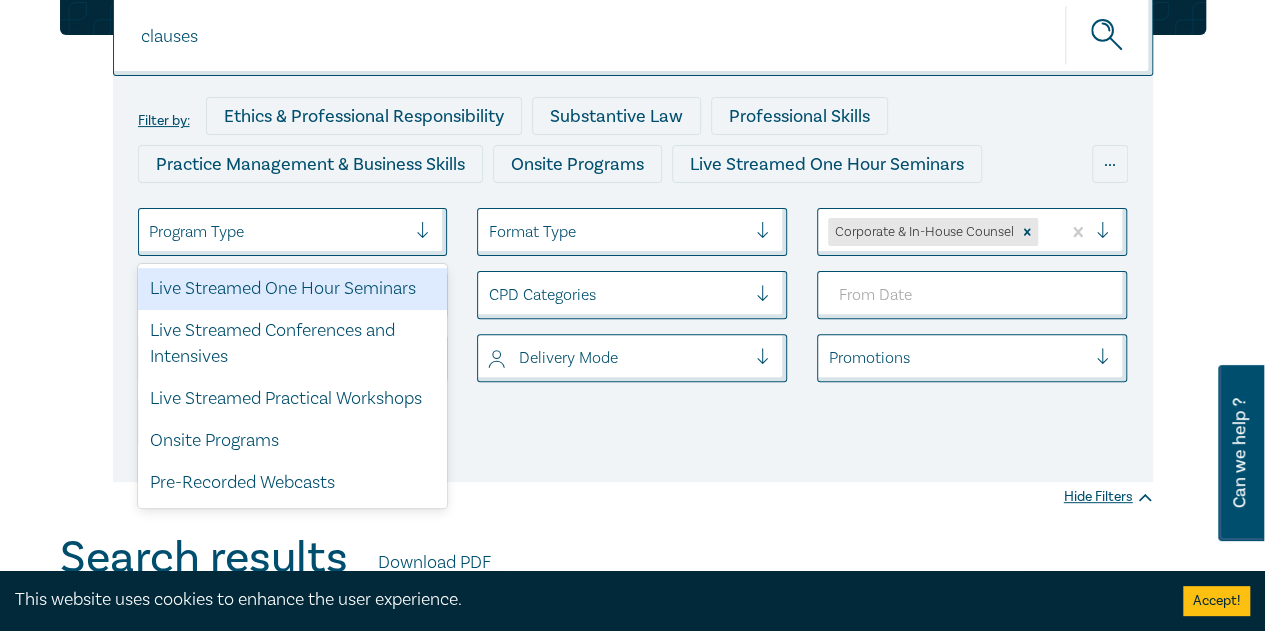 click at bounding box center (278, 232) 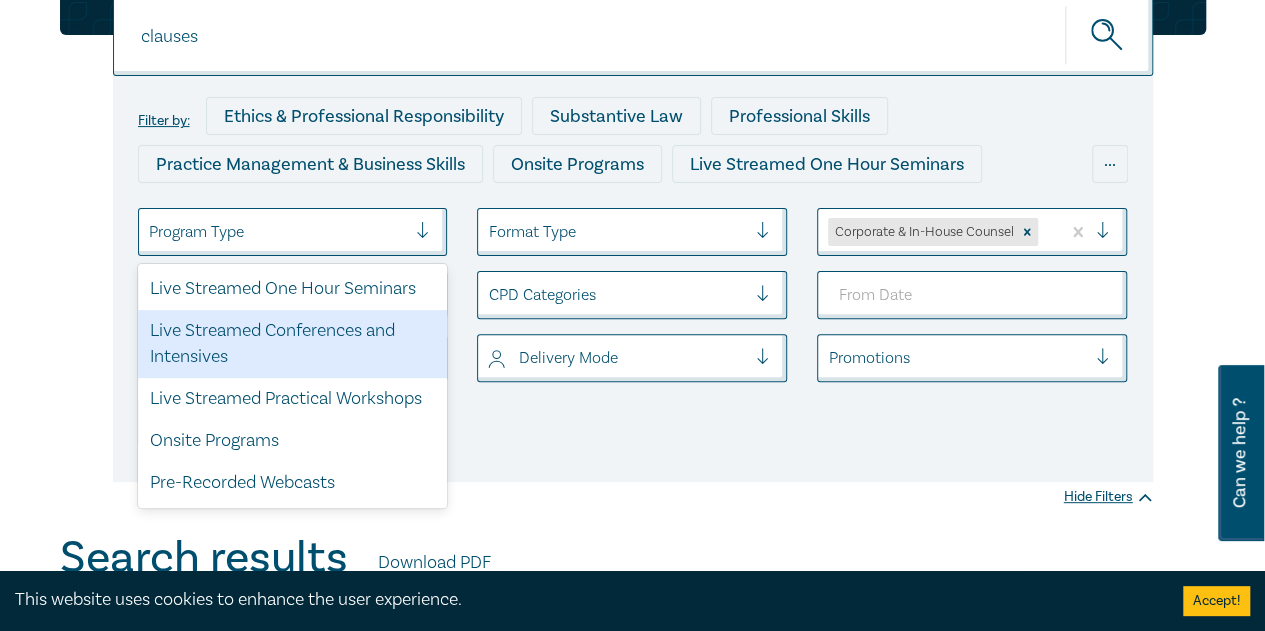 click on "Live Streamed Conferences and Intensives" at bounding box center (293, 344) 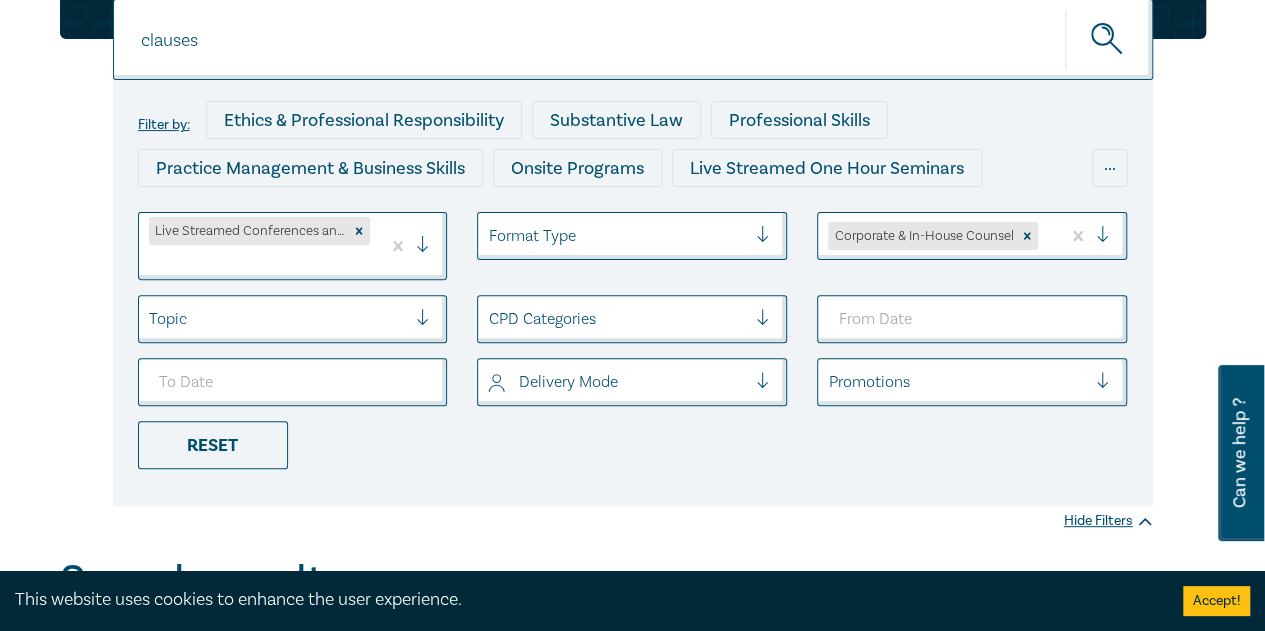 scroll, scrollTop: 0, scrollLeft: 0, axis: both 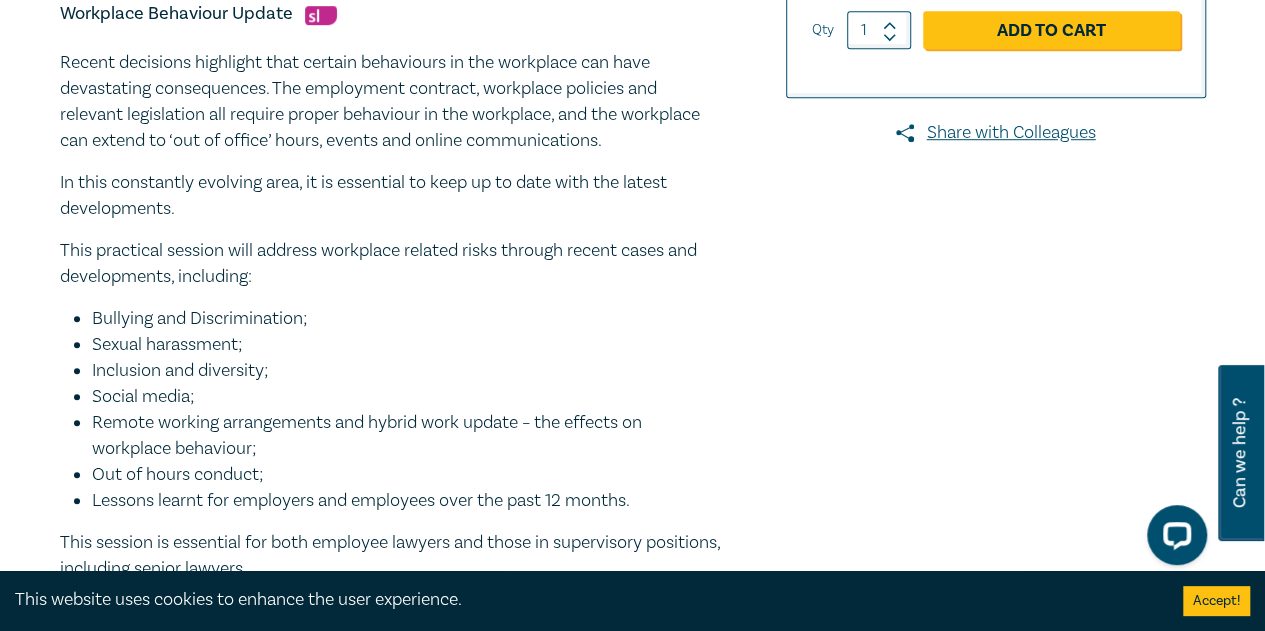 click on "Bullying and Discrimination;" at bounding box center (406, 319) 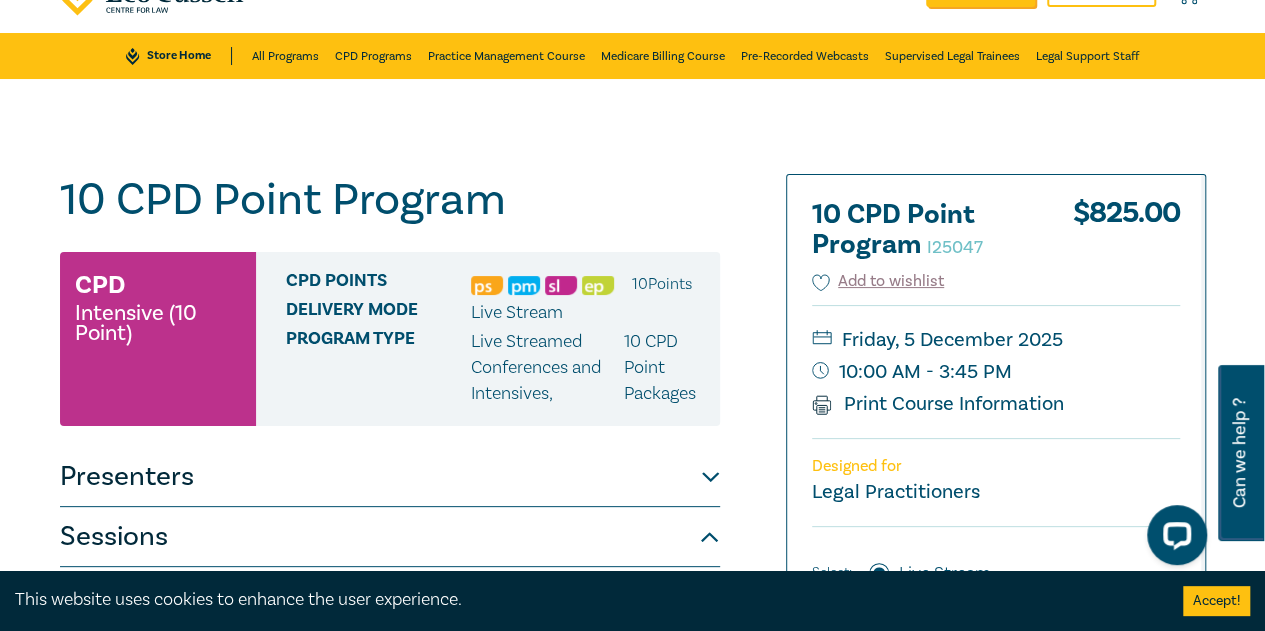 scroll, scrollTop: 0, scrollLeft: 0, axis: both 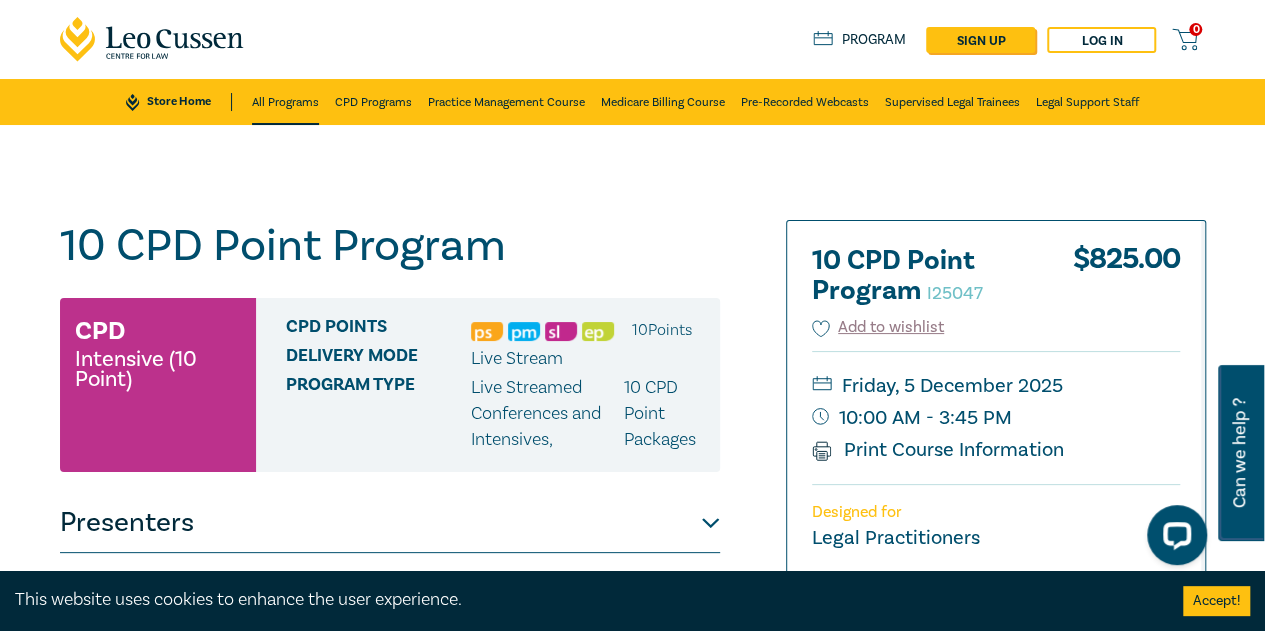 click on "All Programs" at bounding box center [285, 102] 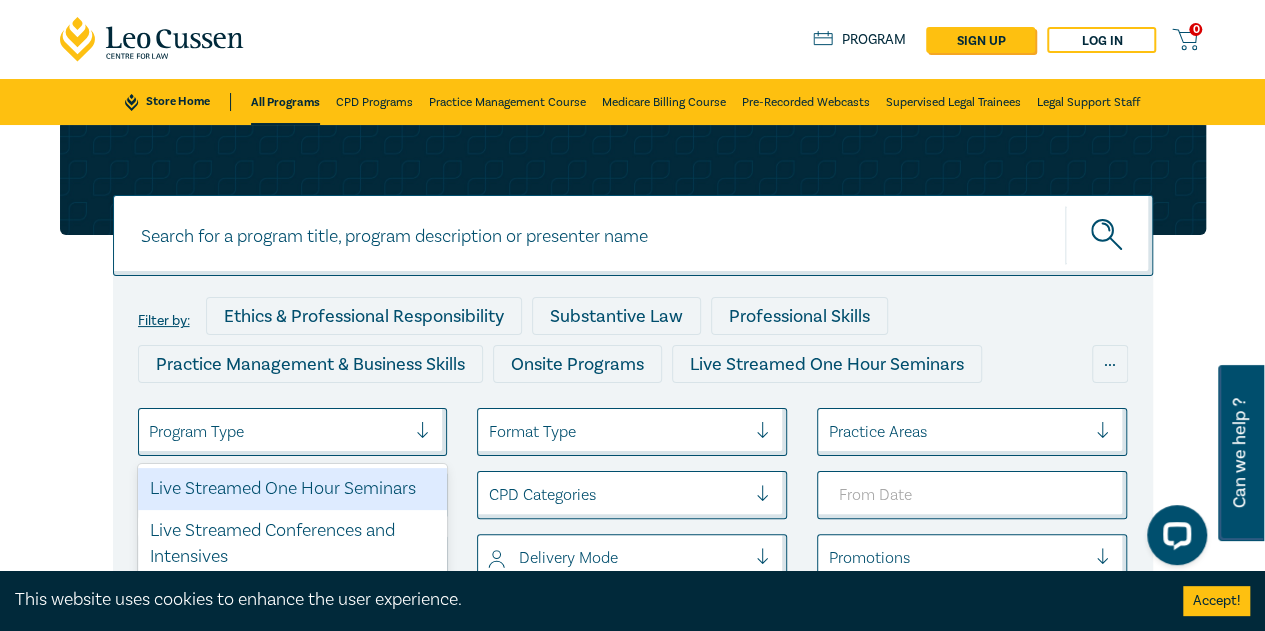 click on "Program Type" at bounding box center (278, 432) 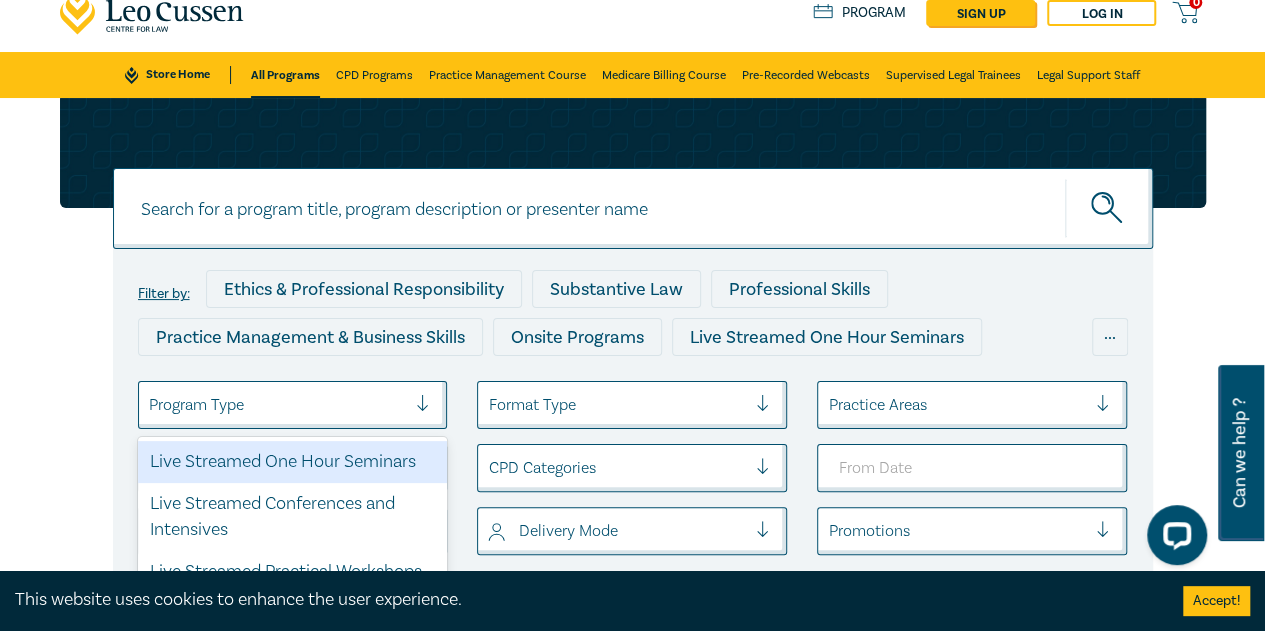 scroll, scrollTop: 84, scrollLeft: 0, axis: vertical 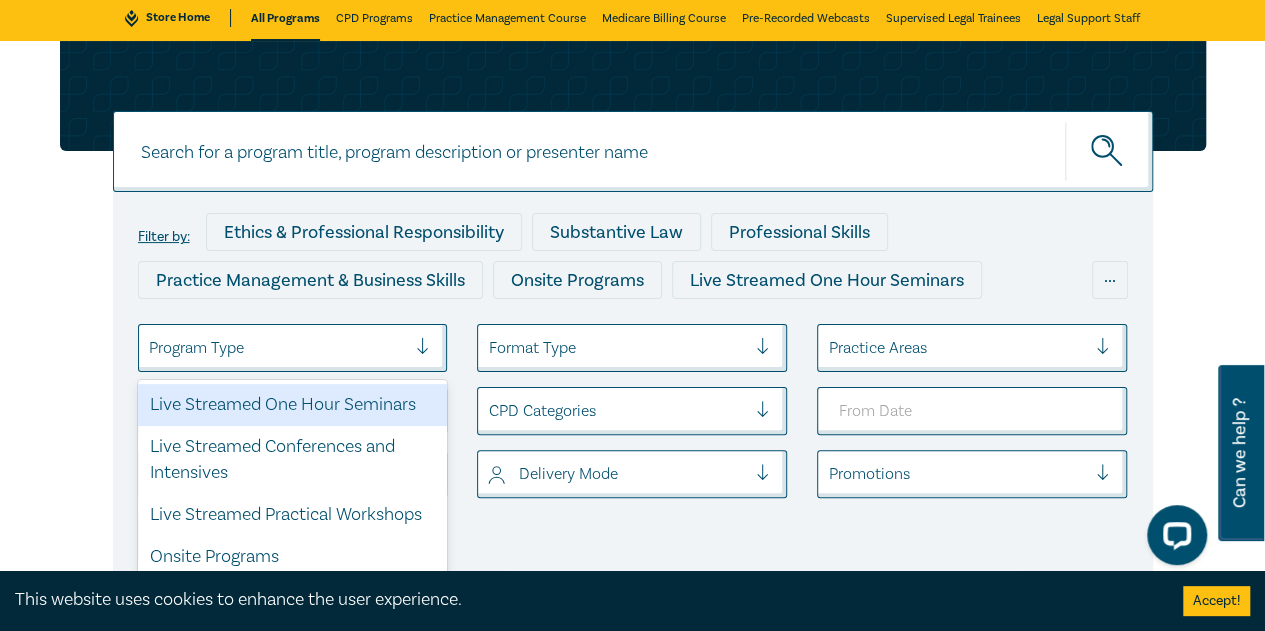 drag, startPoint x: 334, startPoint y: 405, endPoint x: 437, endPoint y: 405, distance: 103 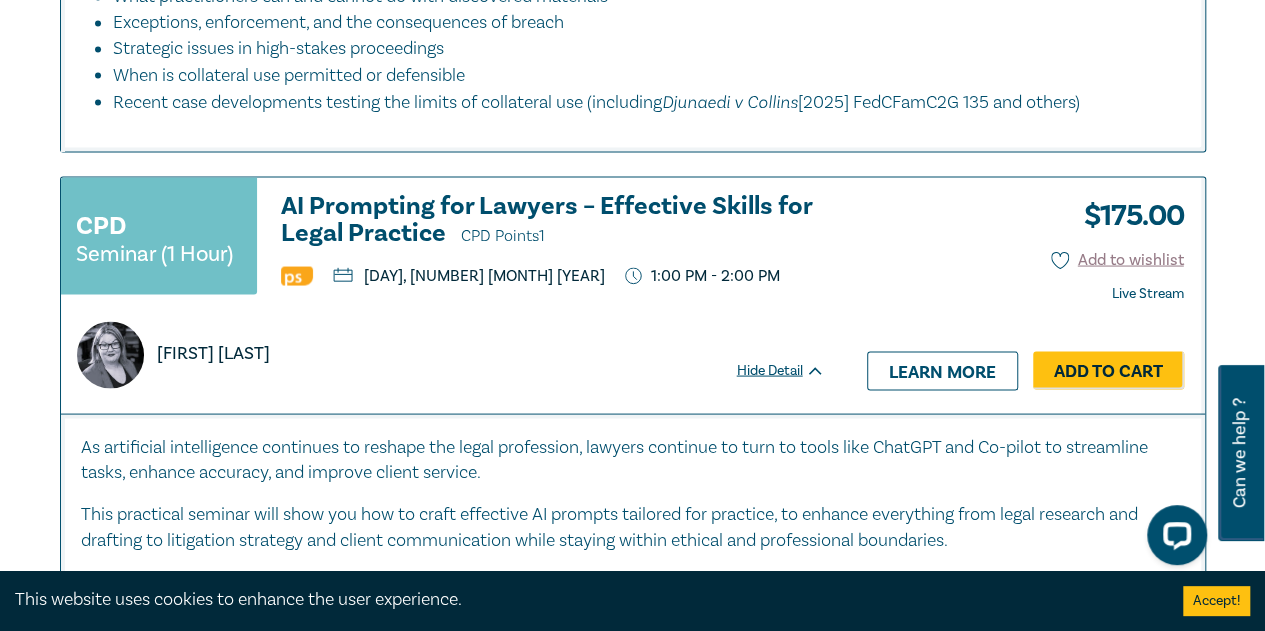 scroll, scrollTop: 5684, scrollLeft: 0, axis: vertical 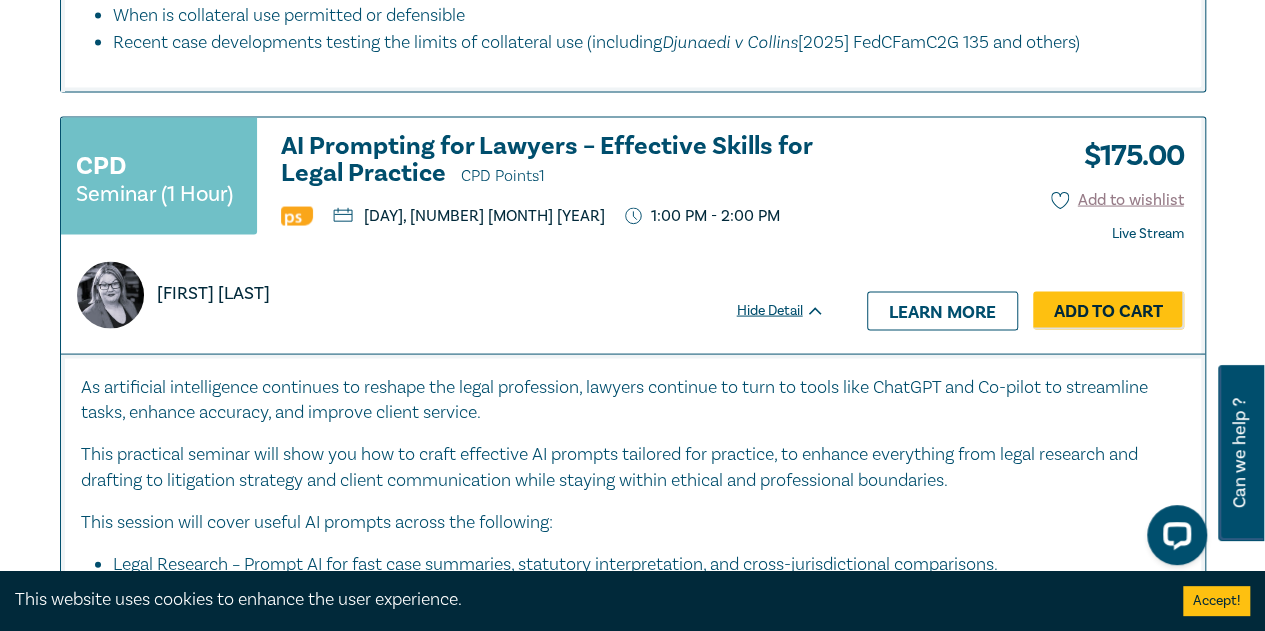 click on "AI Prompting for Lawyers – Effective Skills for Legal Practice   CPD Points  1" at bounding box center (553, 160) 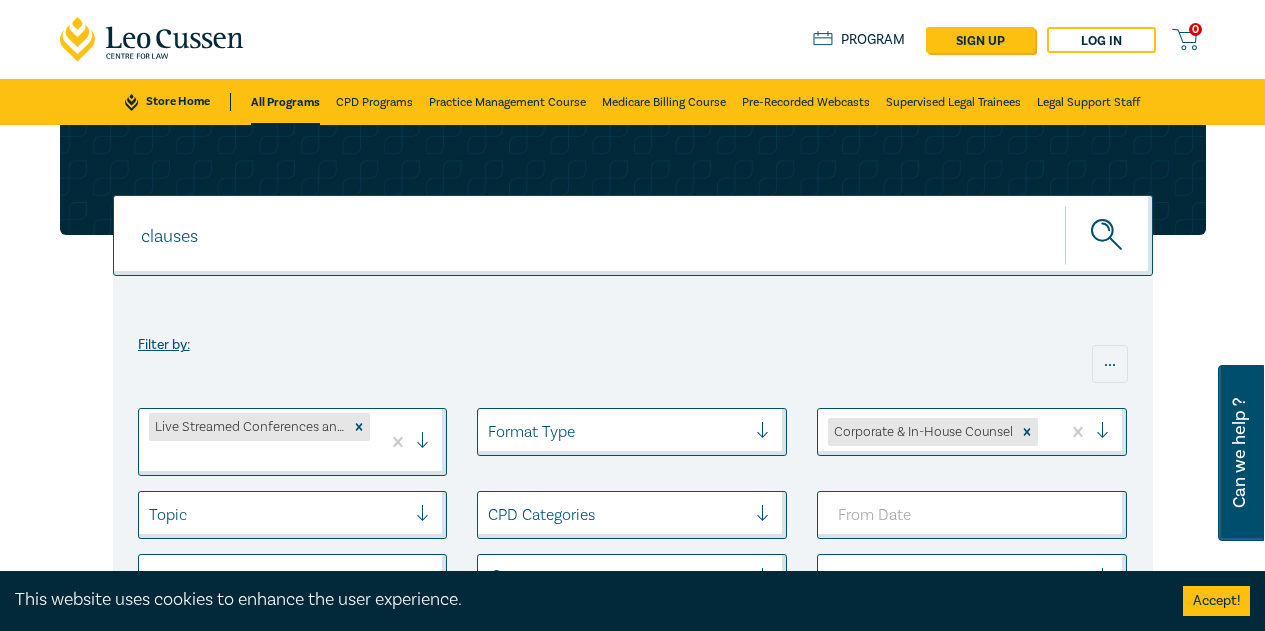 scroll, scrollTop: 0, scrollLeft: 0, axis: both 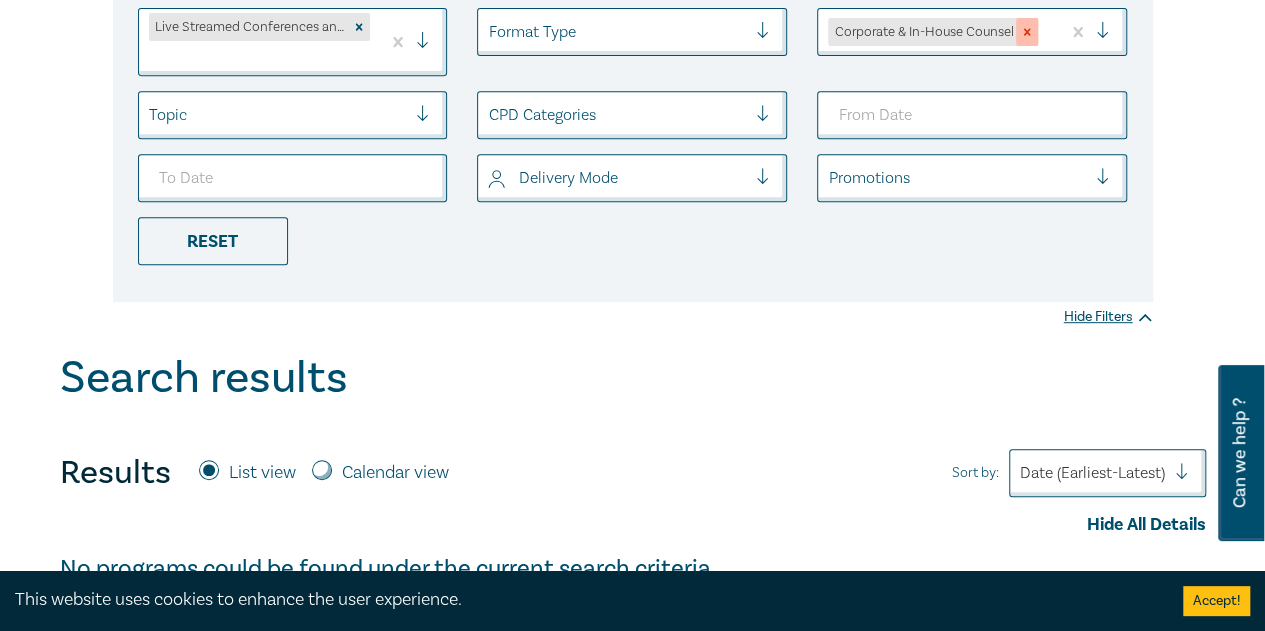 click at bounding box center (1027, 32) 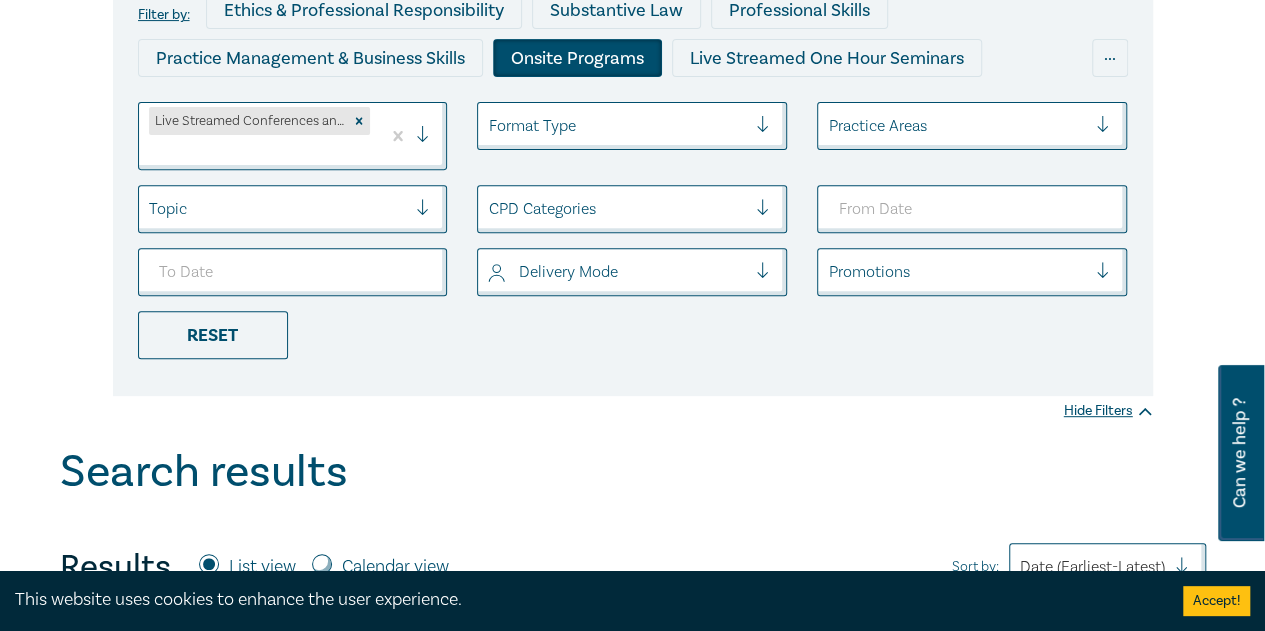 scroll, scrollTop: 200, scrollLeft: 0, axis: vertical 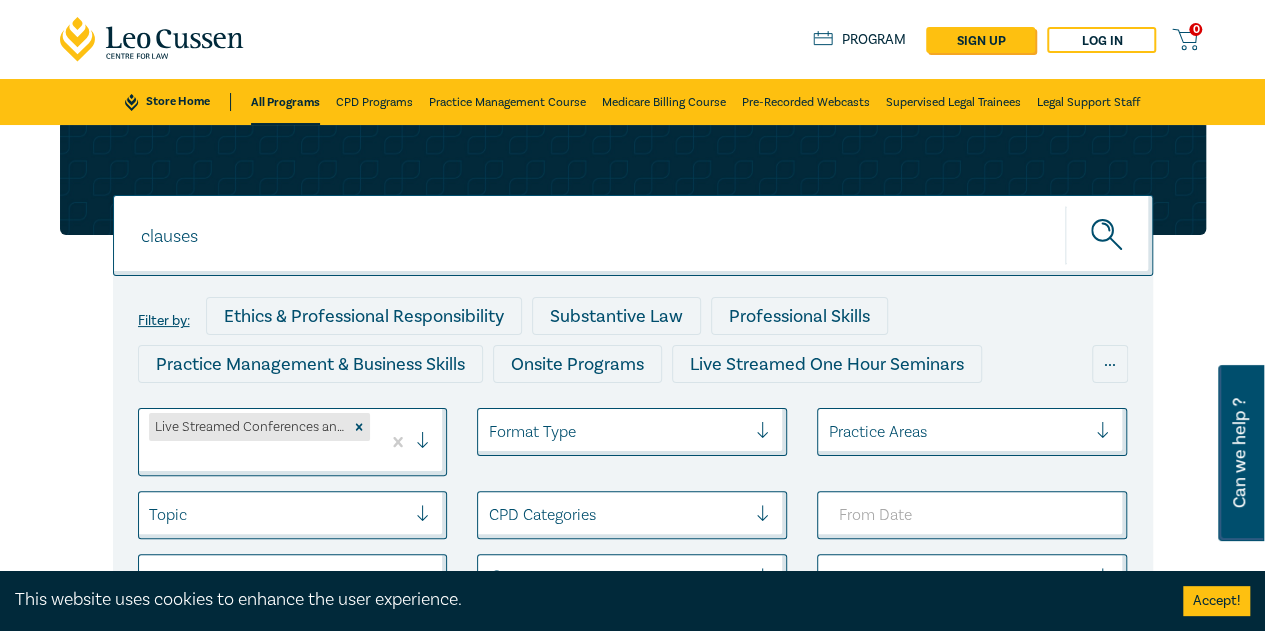 click on "Store Home" at bounding box center [177, 102] 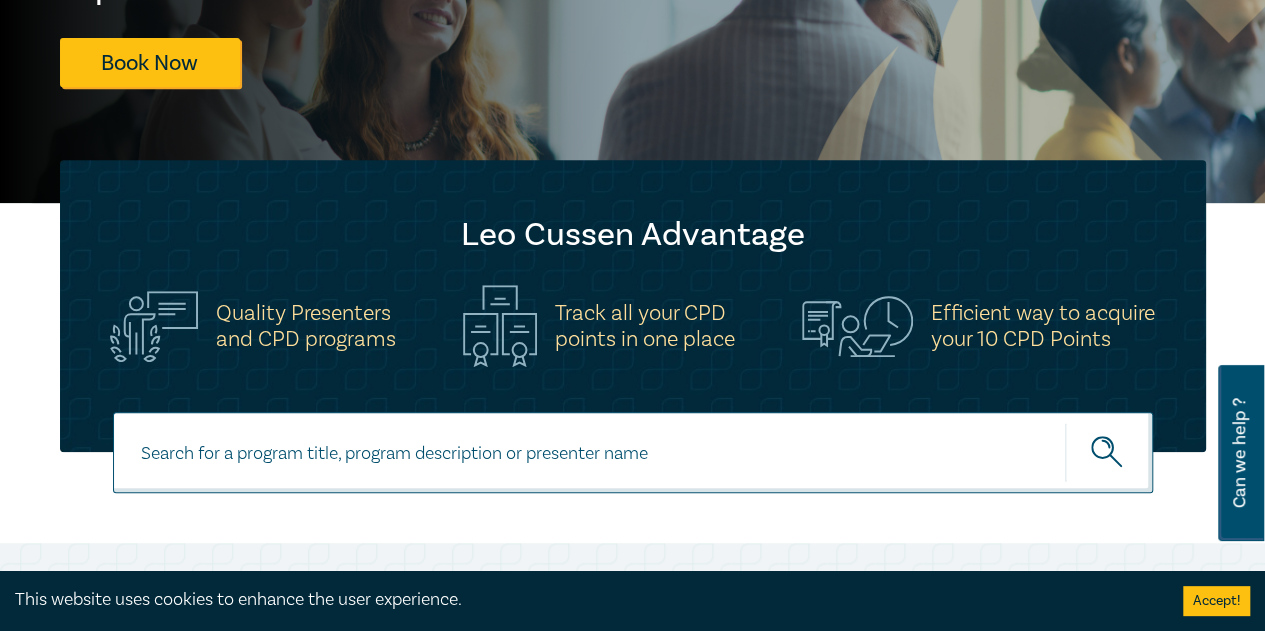 scroll, scrollTop: 0, scrollLeft: 0, axis: both 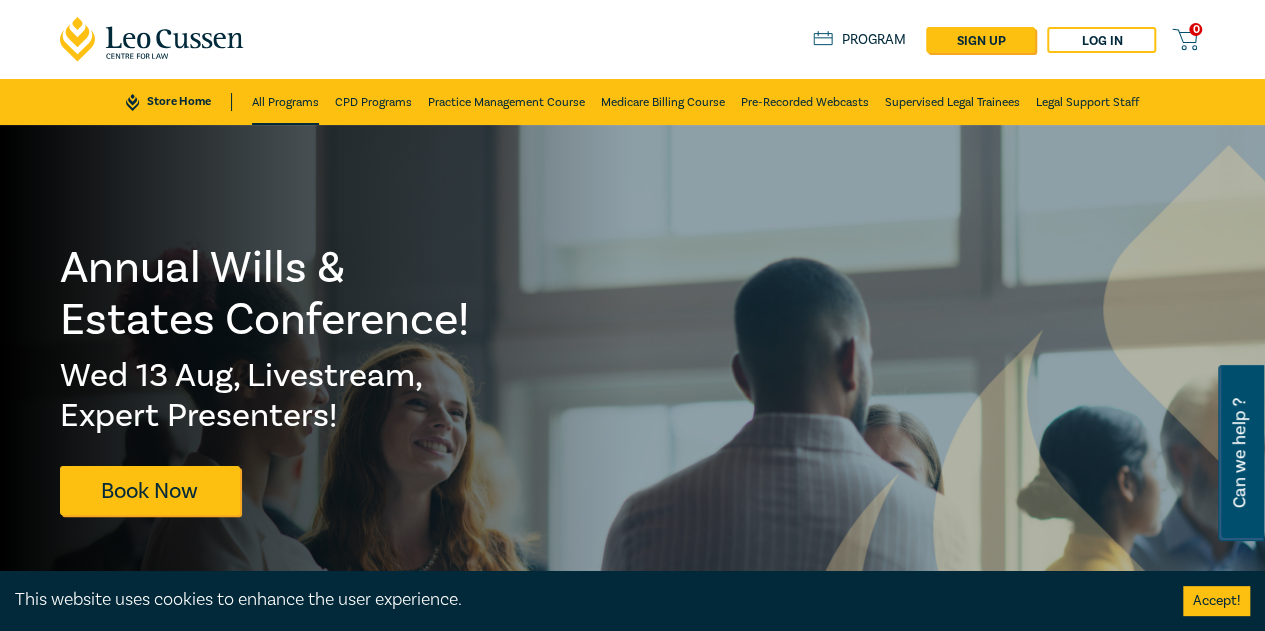click on "All Programs" at bounding box center (285, 102) 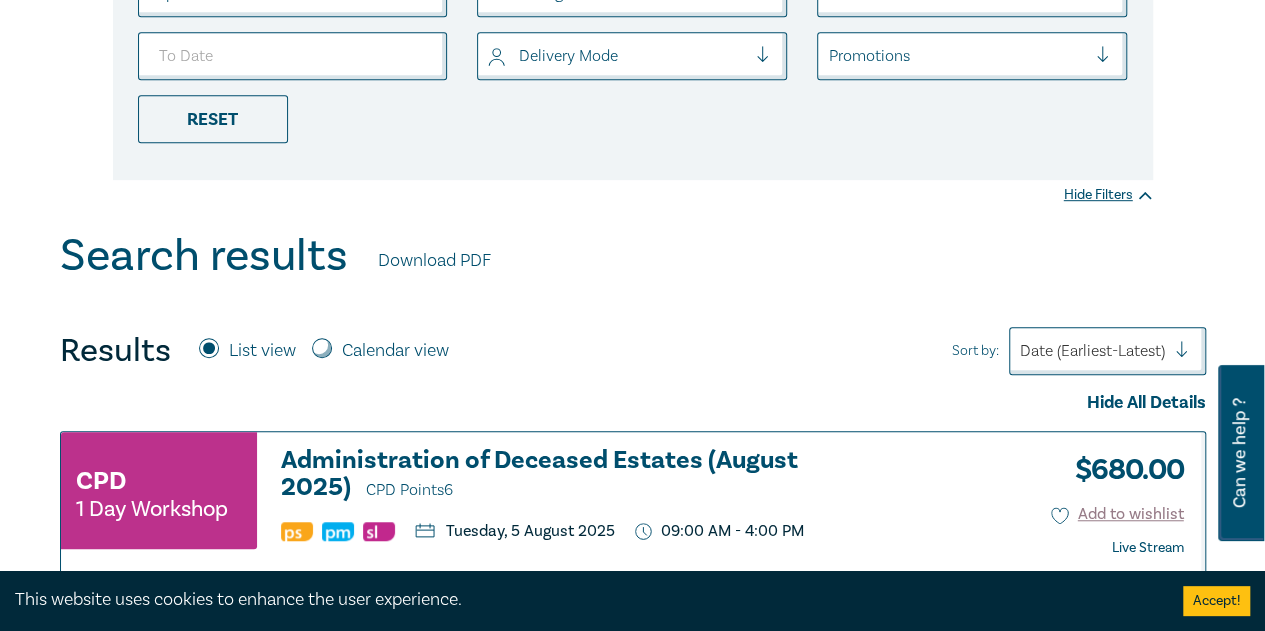 scroll, scrollTop: 300, scrollLeft: 0, axis: vertical 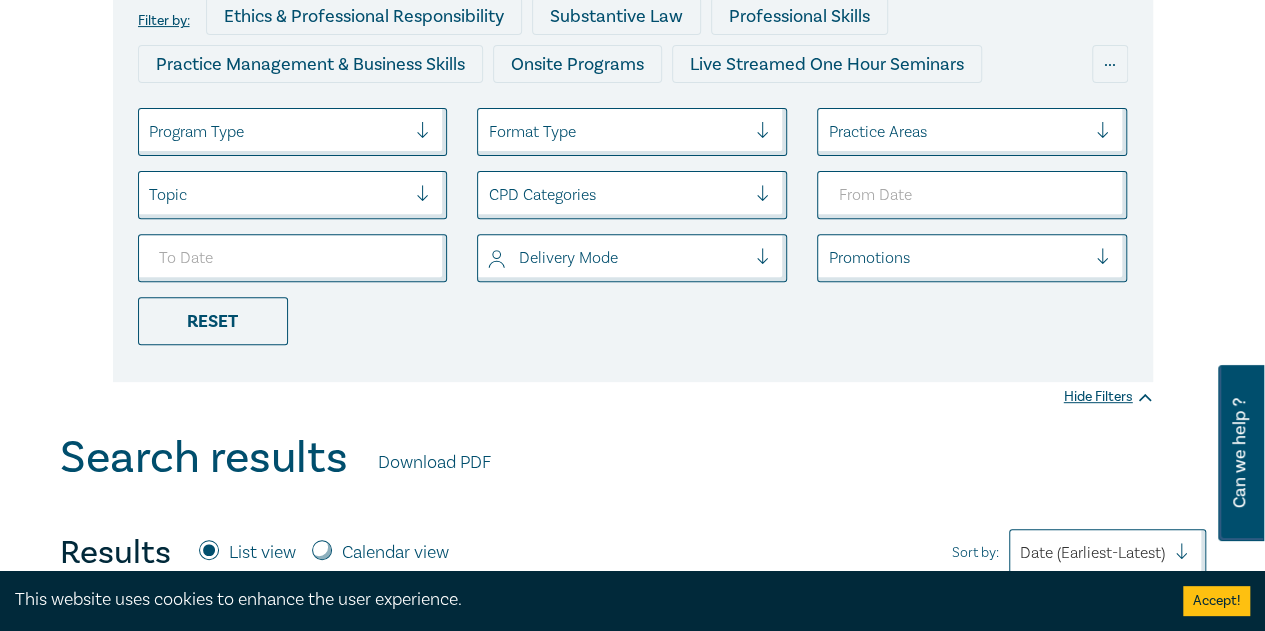 click at bounding box center [278, 132] 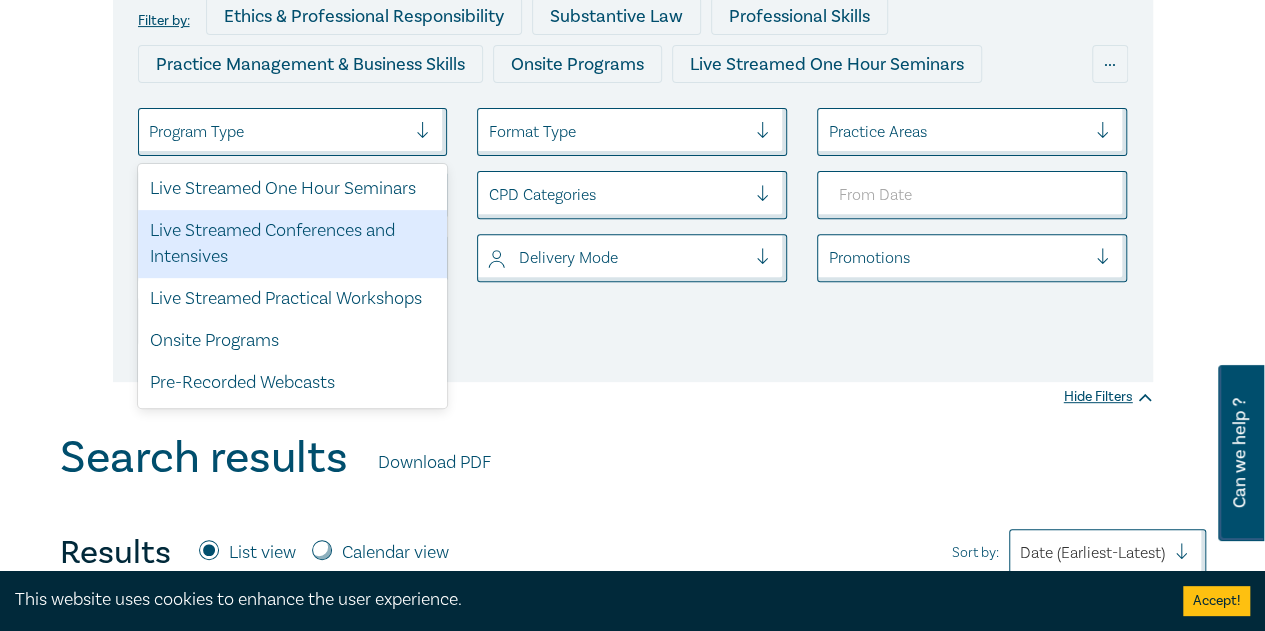 click on "Live Streamed Conferences and Intensives" at bounding box center (293, 244) 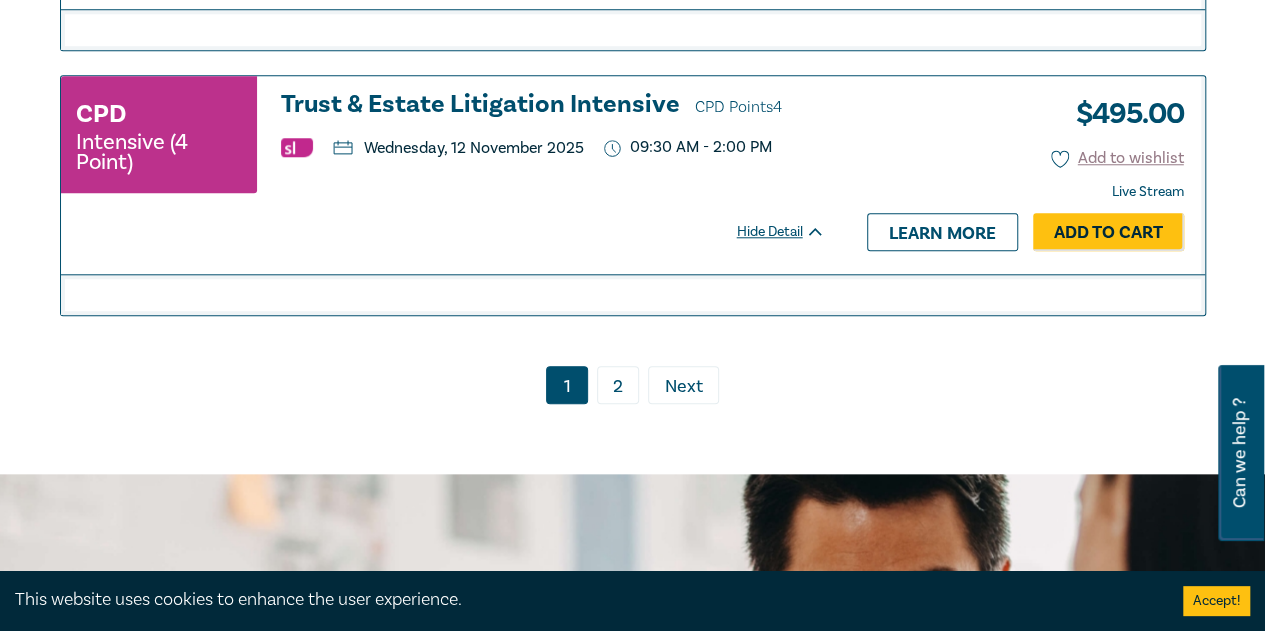 scroll, scrollTop: 4500, scrollLeft: 0, axis: vertical 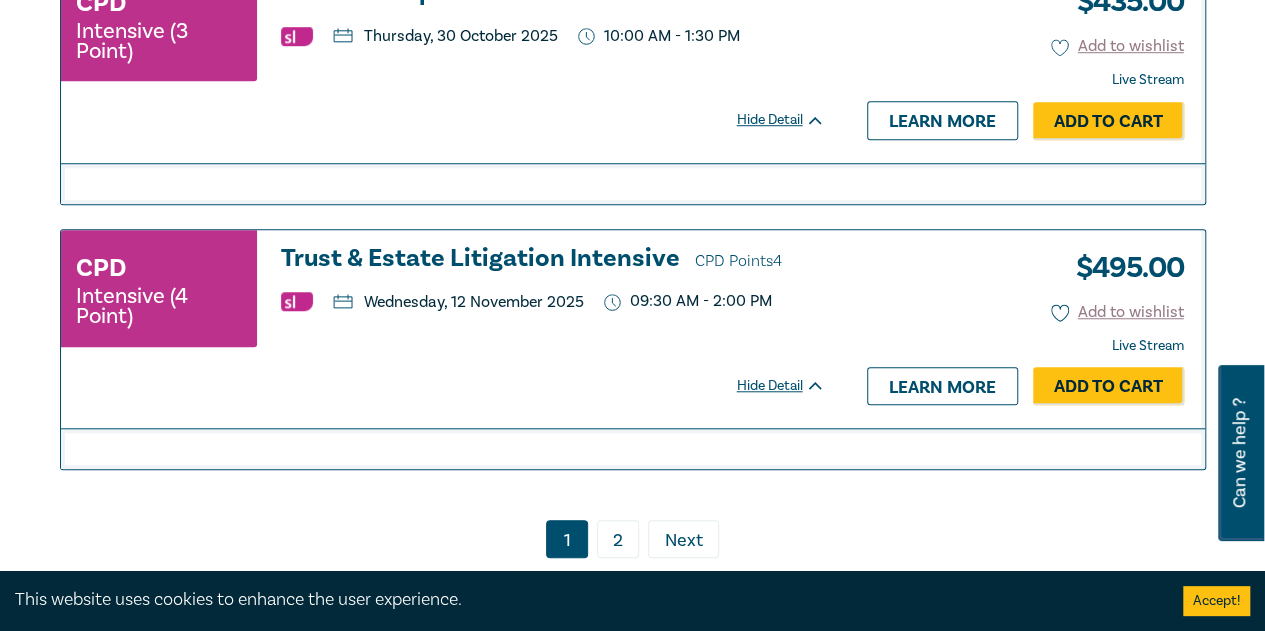 click on "2" at bounding box center [618, 539] 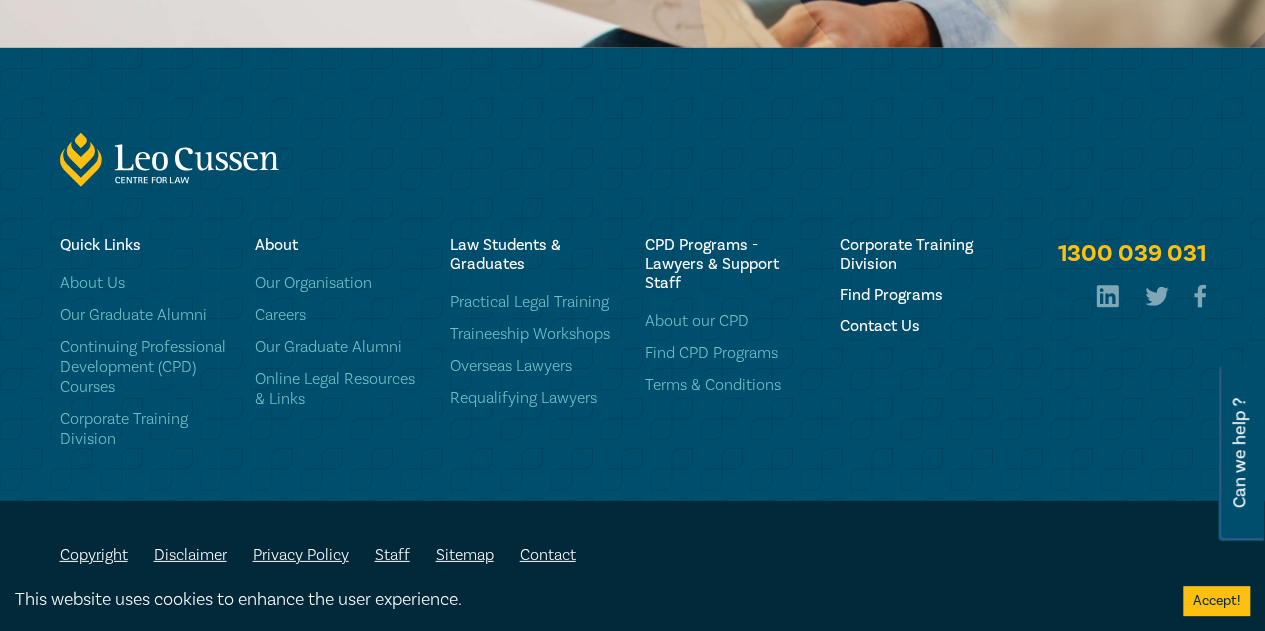 scroll, scrollTop: 2902, scrollLeft: 0, axis: vertical 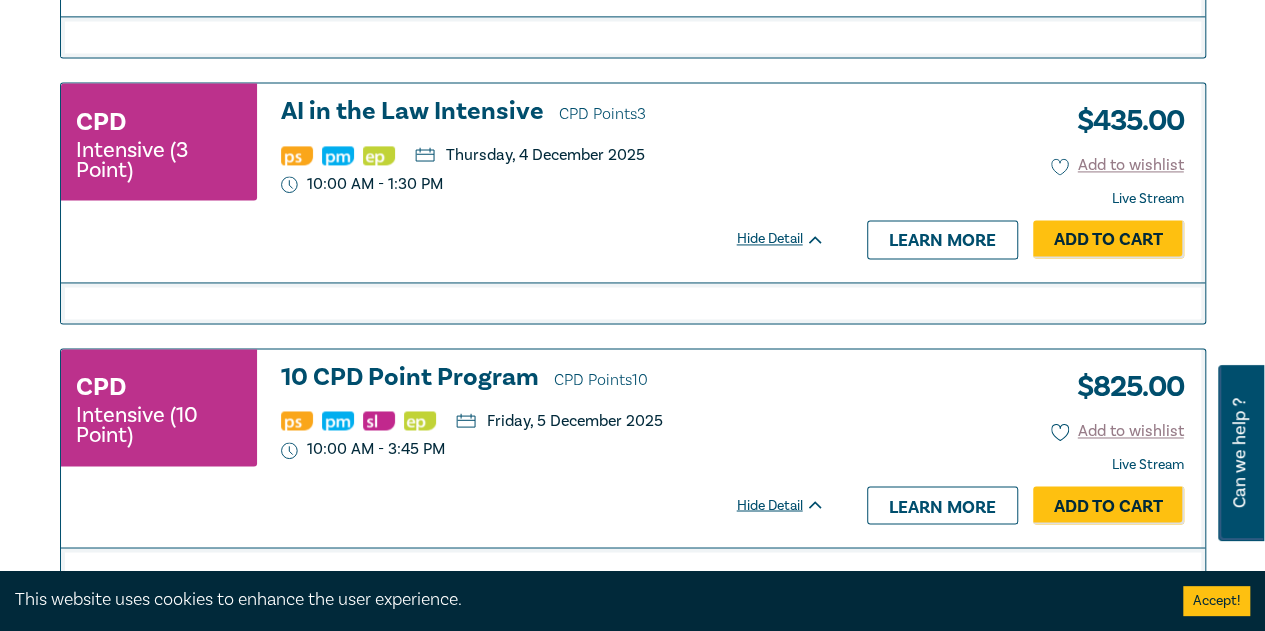 click on "10 CPD Point Program   CPD Points  10" at bounding box center [553, 379] 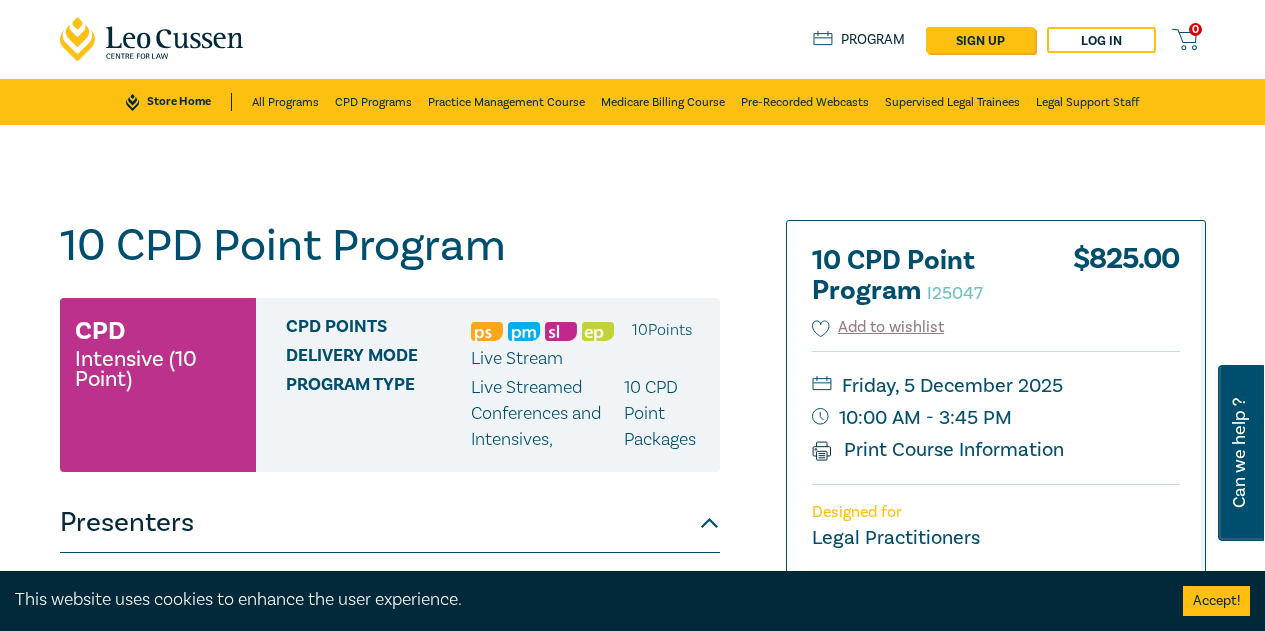 scroll, scrollTop: 0, scrollLeft: 0, axis: both 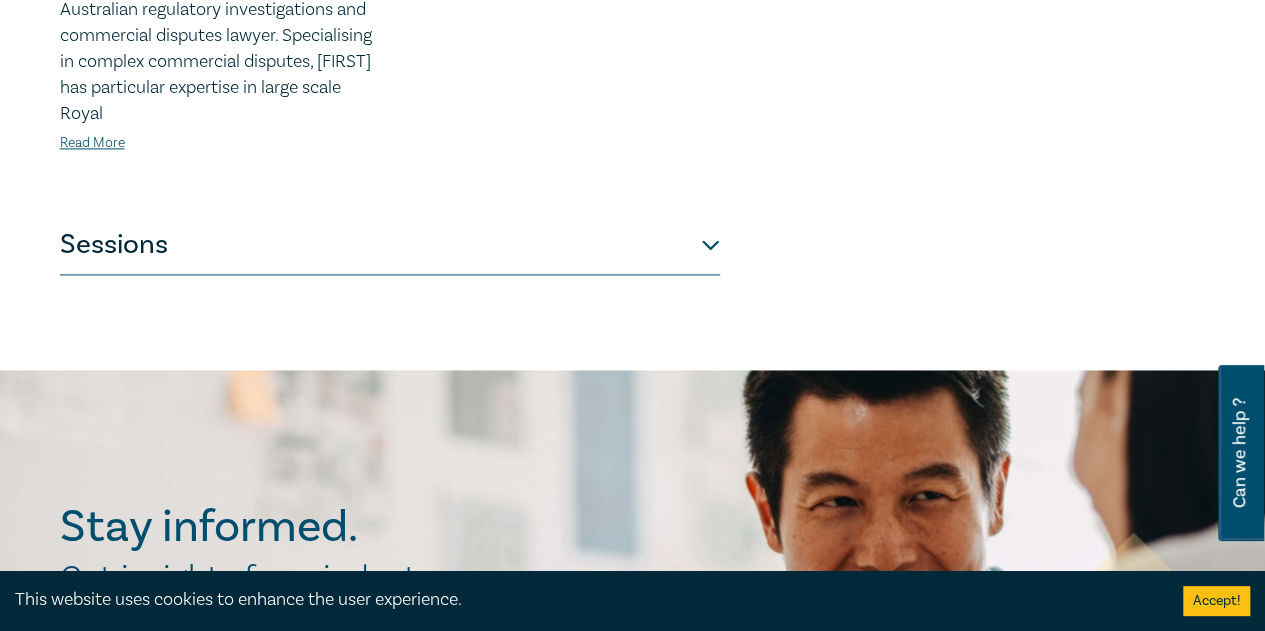 click on "Sessions" at bounding box center (390, 245) 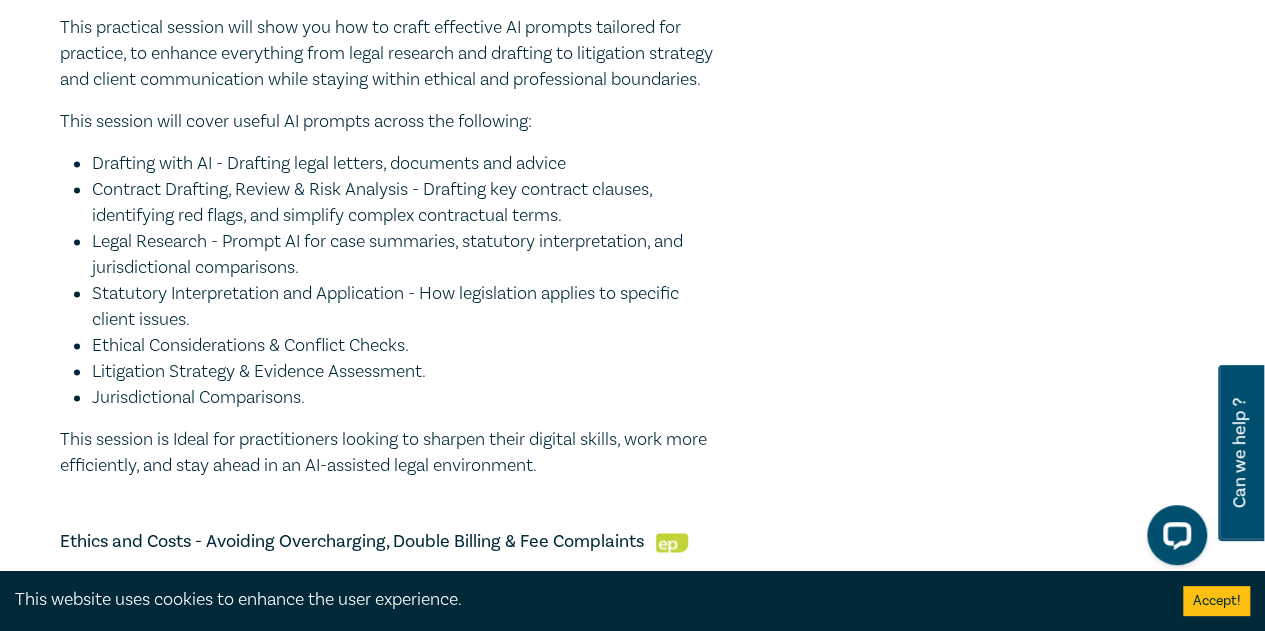 scroll, scrollTop: 0, scrollLeft: 0, axis: both 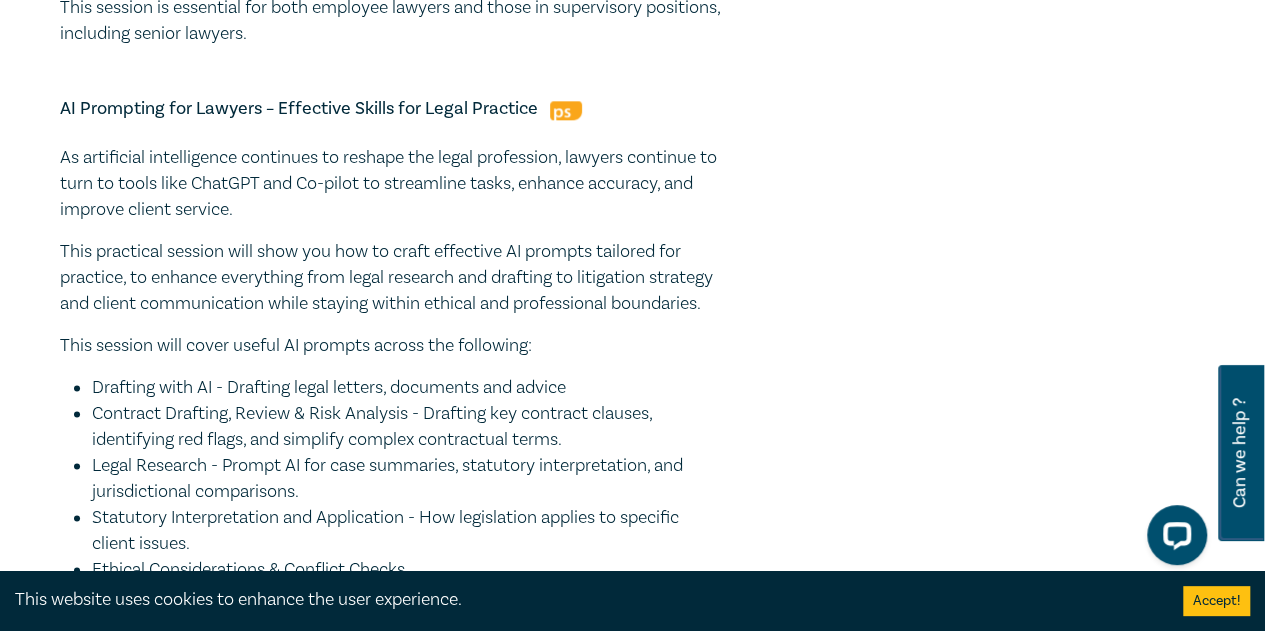 drag, startPoint x: 470, startPoint y: 231, endPoint x: 480, endPoint y: 234, distance: 10.440307 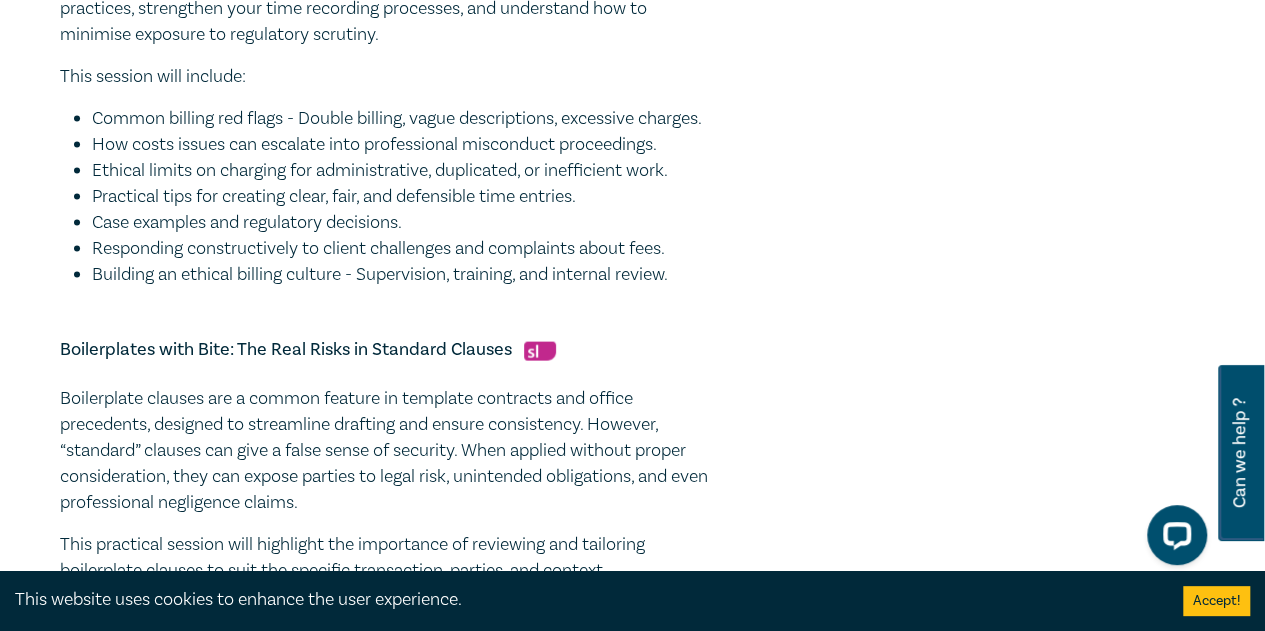 scroll, scrollTop: 2176, scrollLeft: 0, axis: vertical 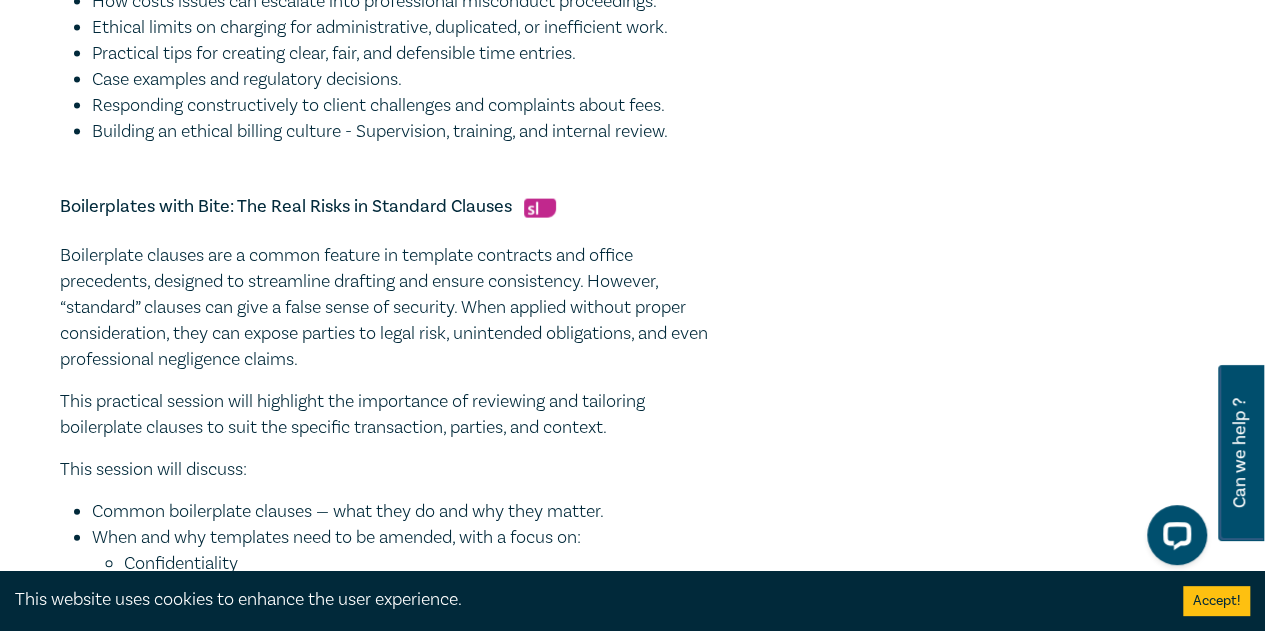 drag, startPoint x: 321, startPoint y: 97, endPoint x: 347, endPoint y: 102, distance: 26.476404 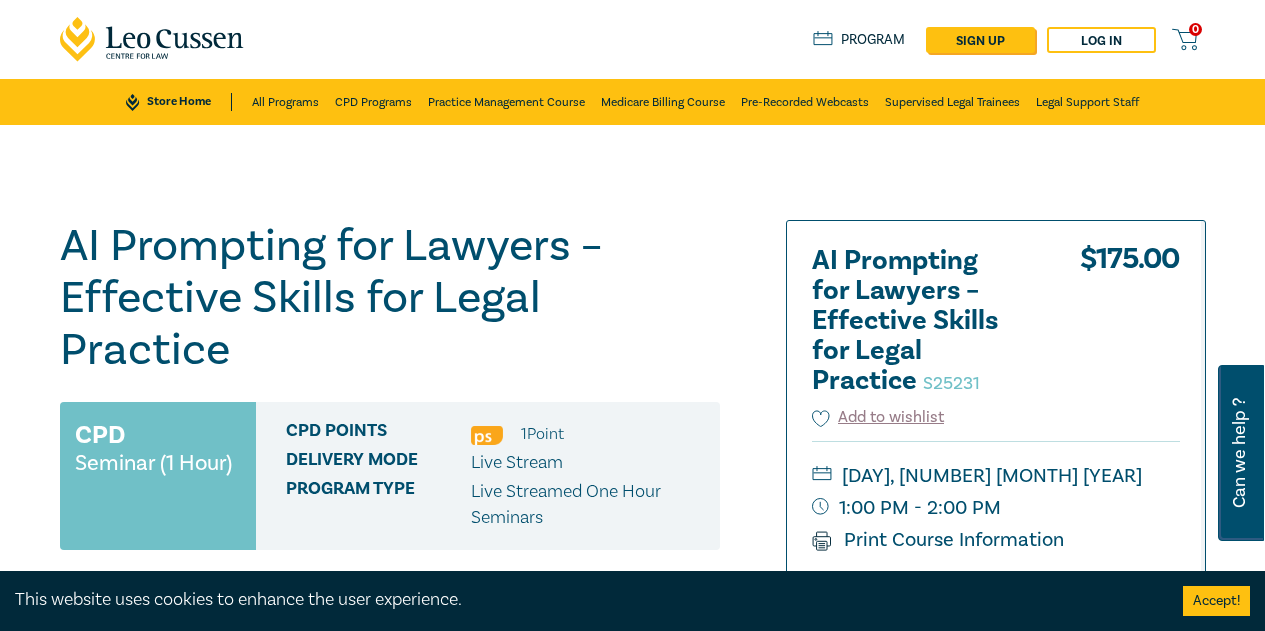 scroll, scrollTop: 0, scrollLeft: 0, axis: both 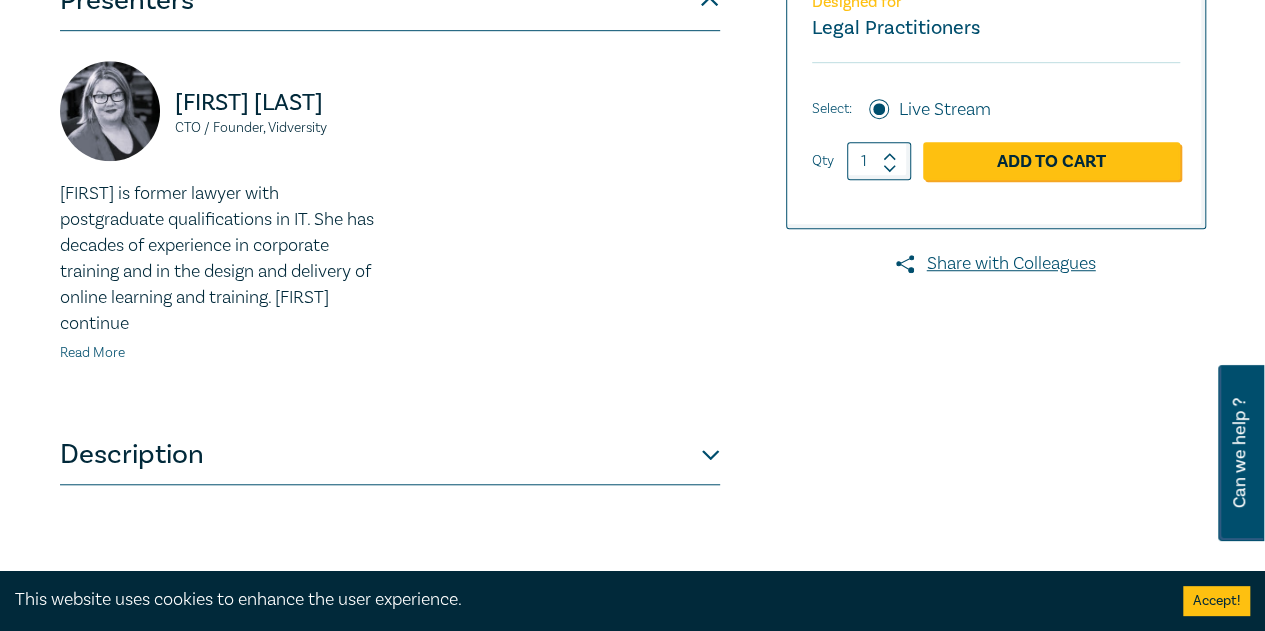 click on "Read More" at bounding box center (92, 353) 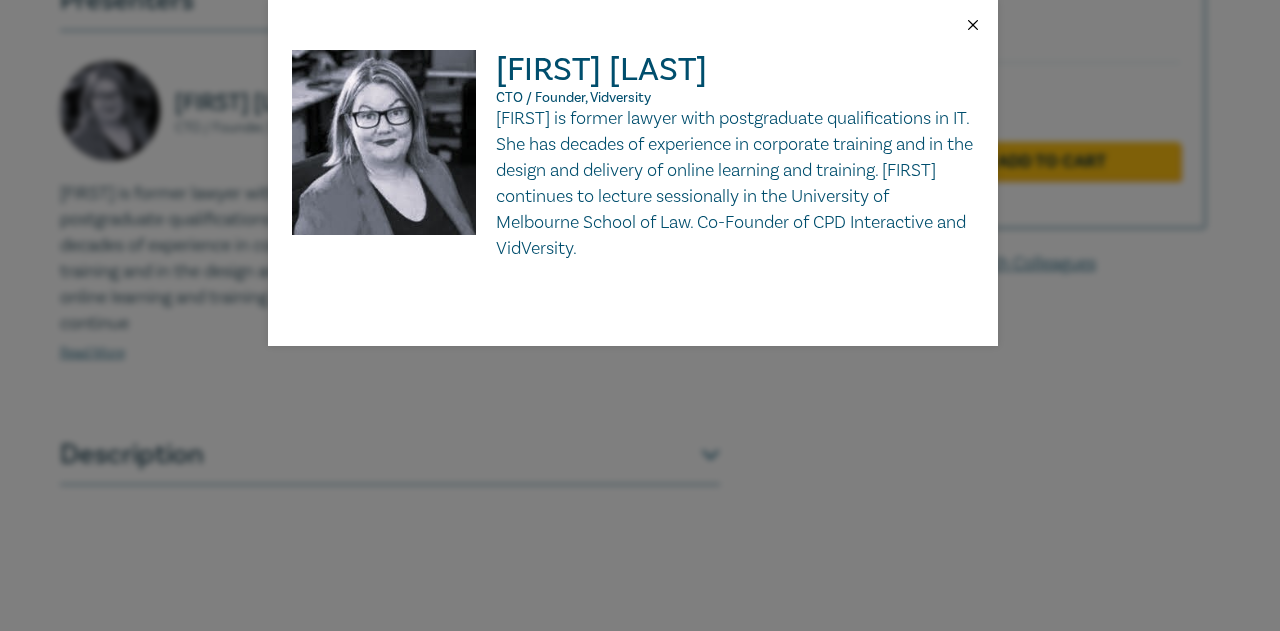 click at bounding box center [973, 25] 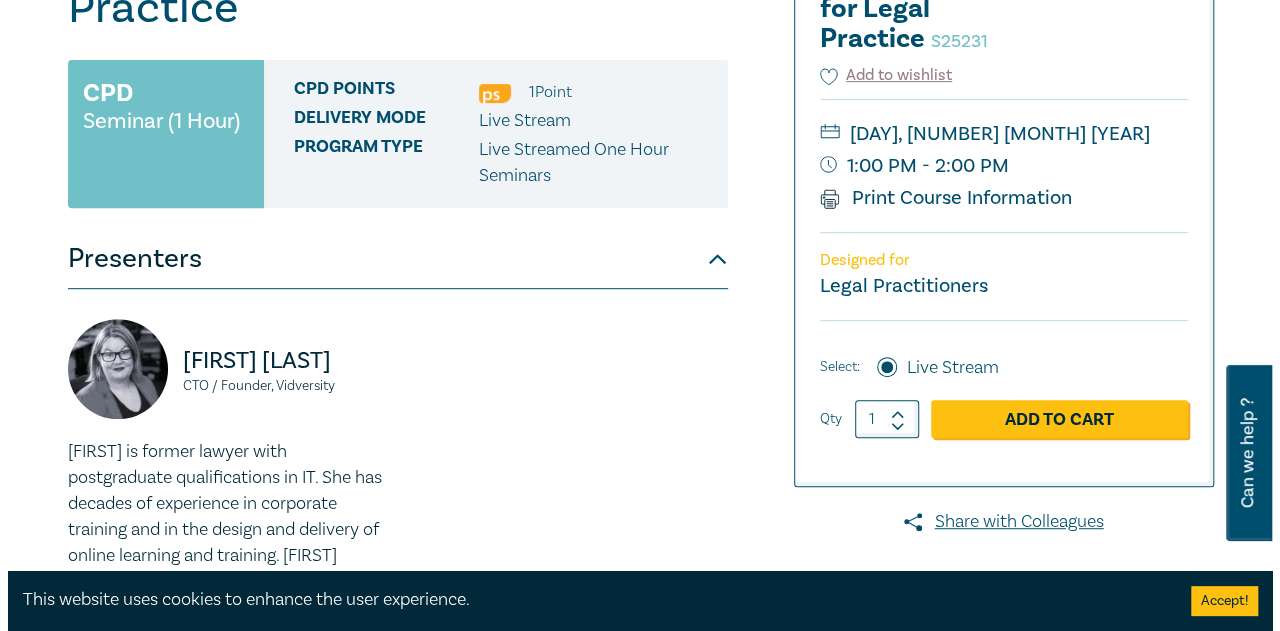 scroll, scrollTop: 300, scrollLeft: 0, axis: vertical 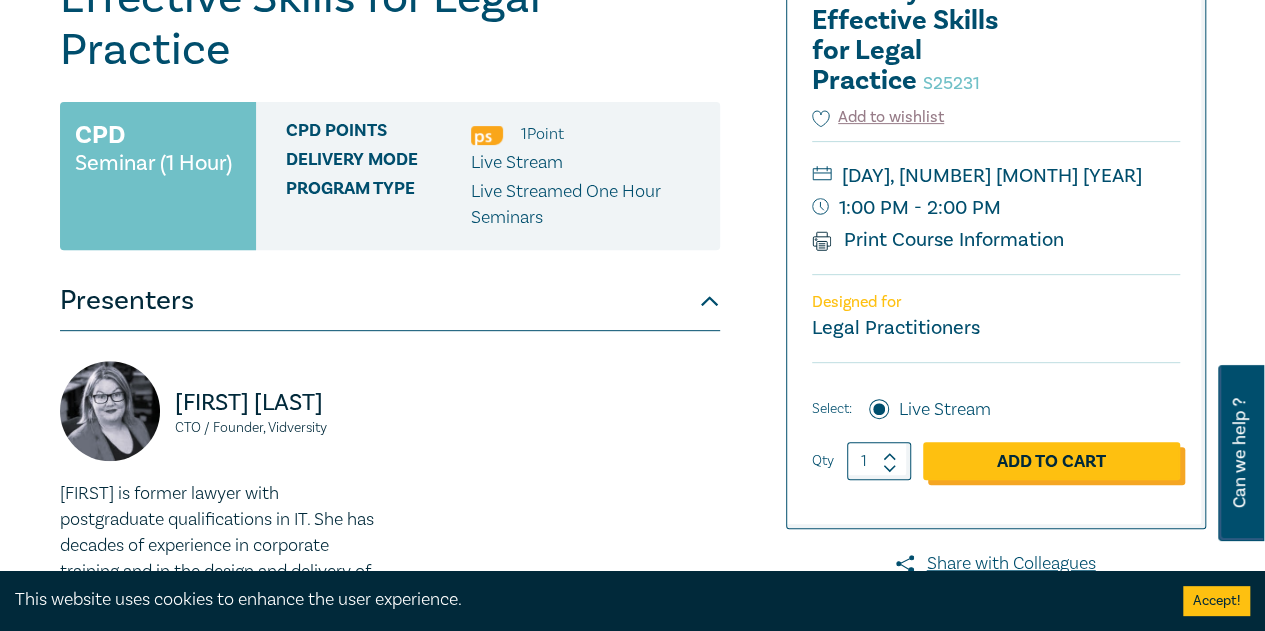 click on "Add to Cart" at bounding box center [1051, 461] 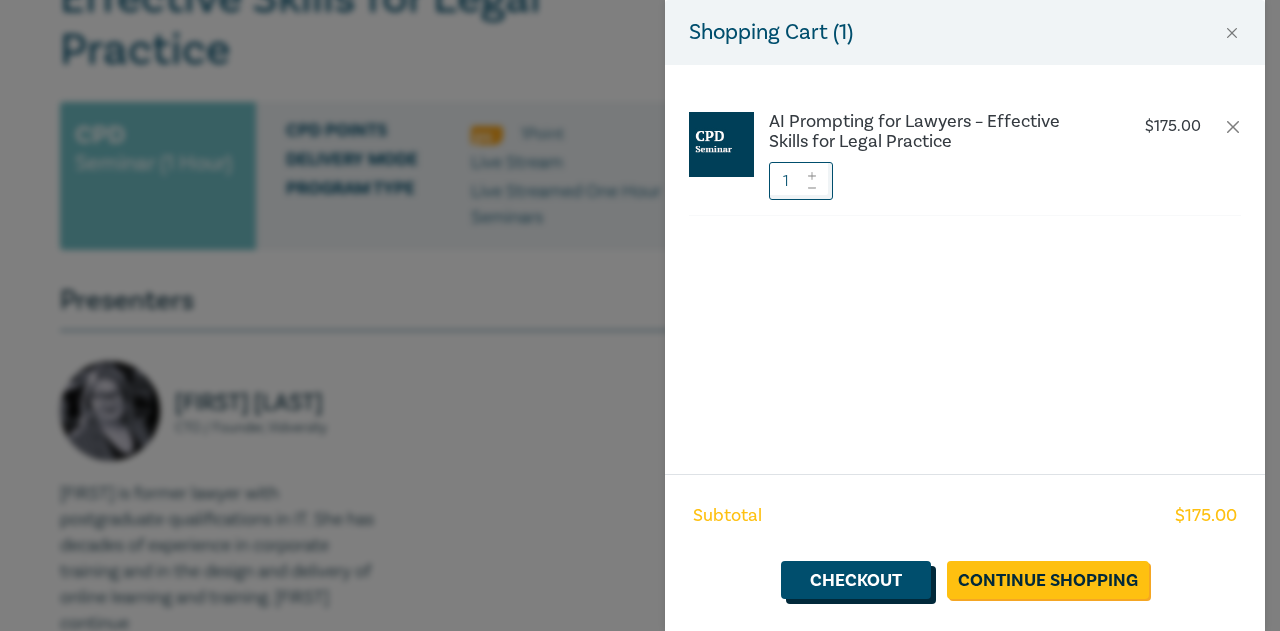click on "Checkout" at bounding box center (856, 580) 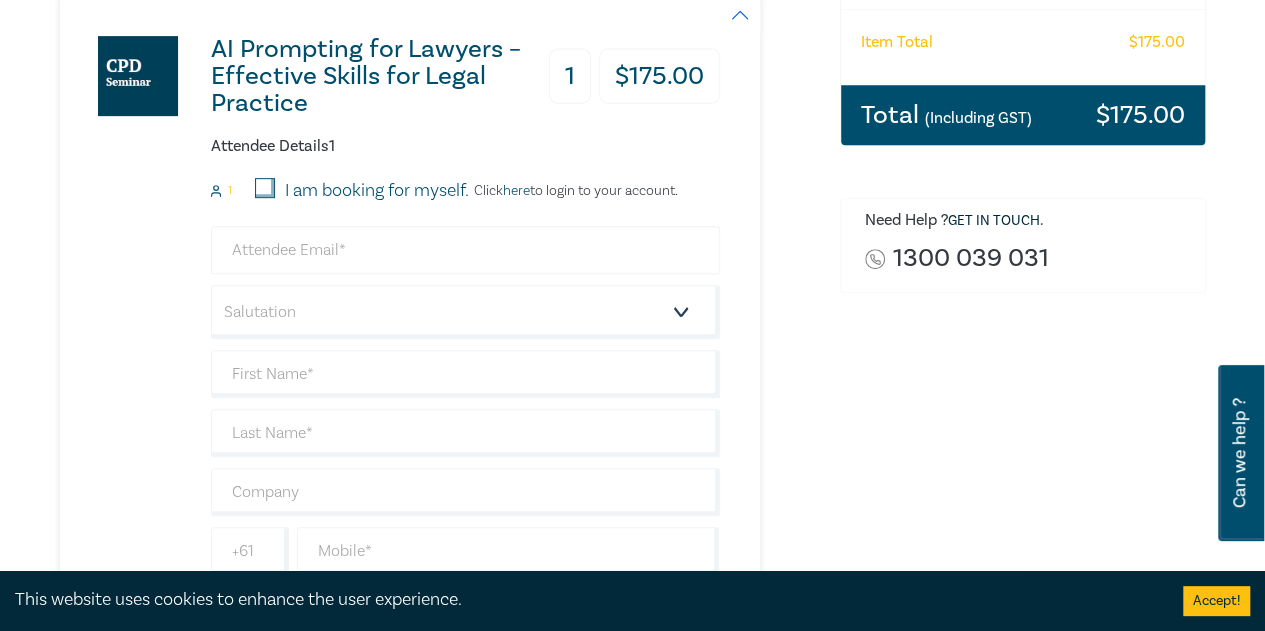 scroll, scrollTop: 400, scrollLeft: 0, axis: vertical 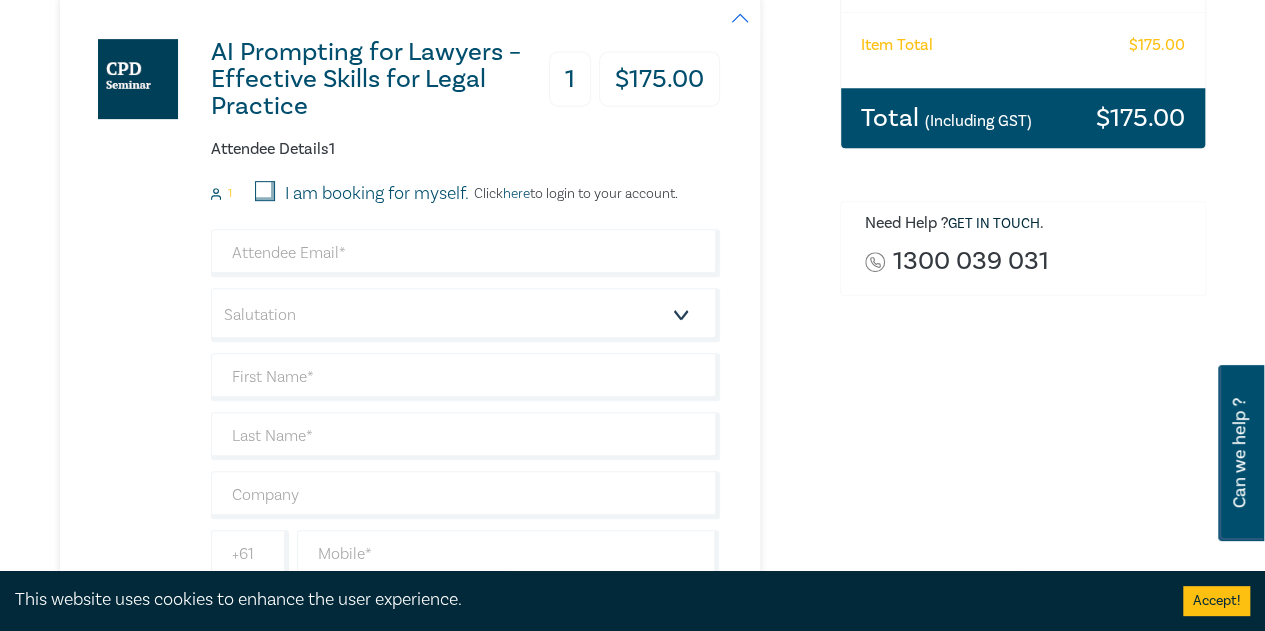 click on "Click  here  to login to your account." at bounding box center (573, 194) 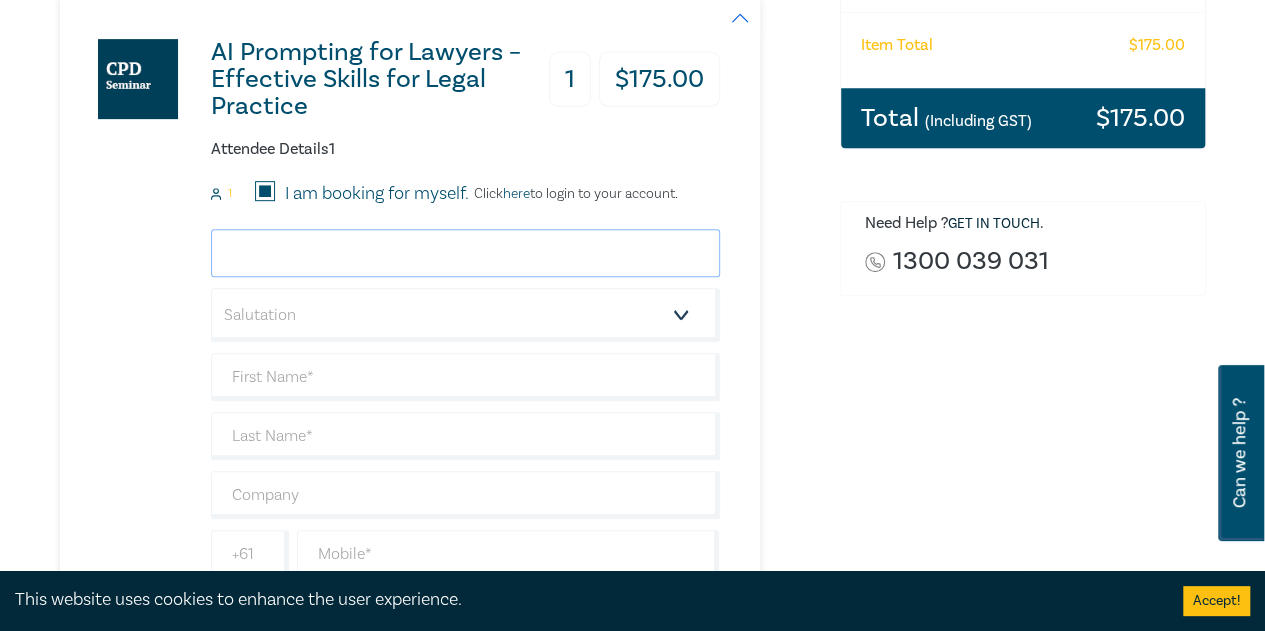 click at bounding box center (465, 253) 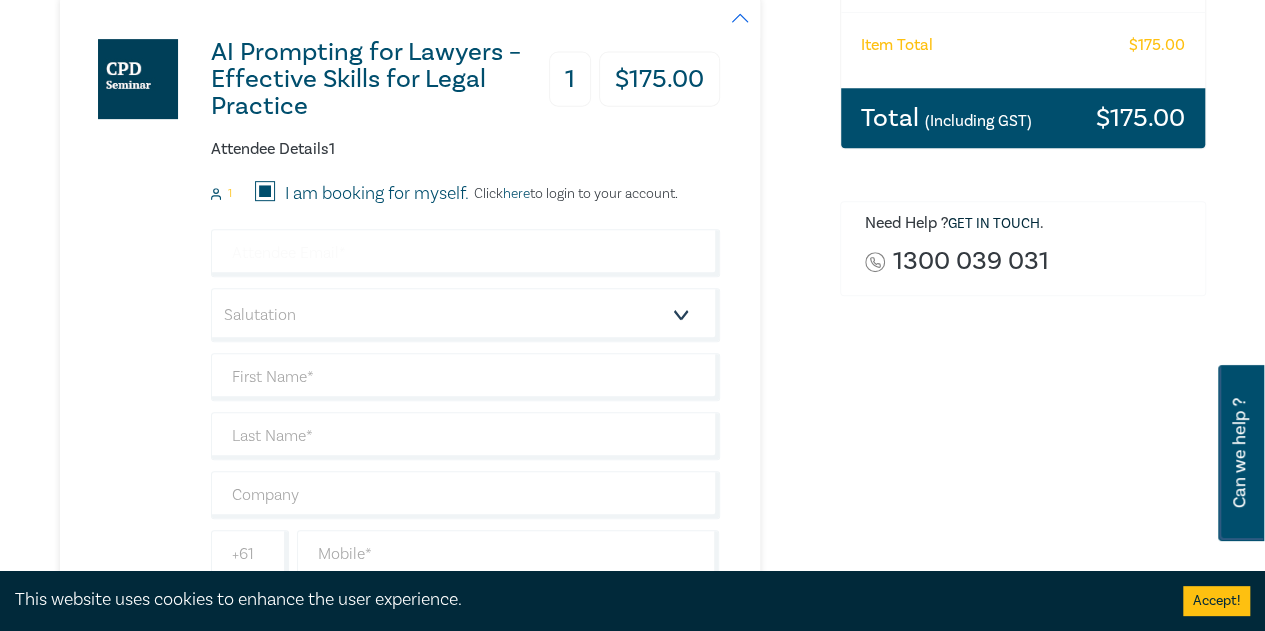 drag, startPoint x: 26, startPoint y: 316, endPoint x: 132, endPoint y: 315, distance: 106.004715 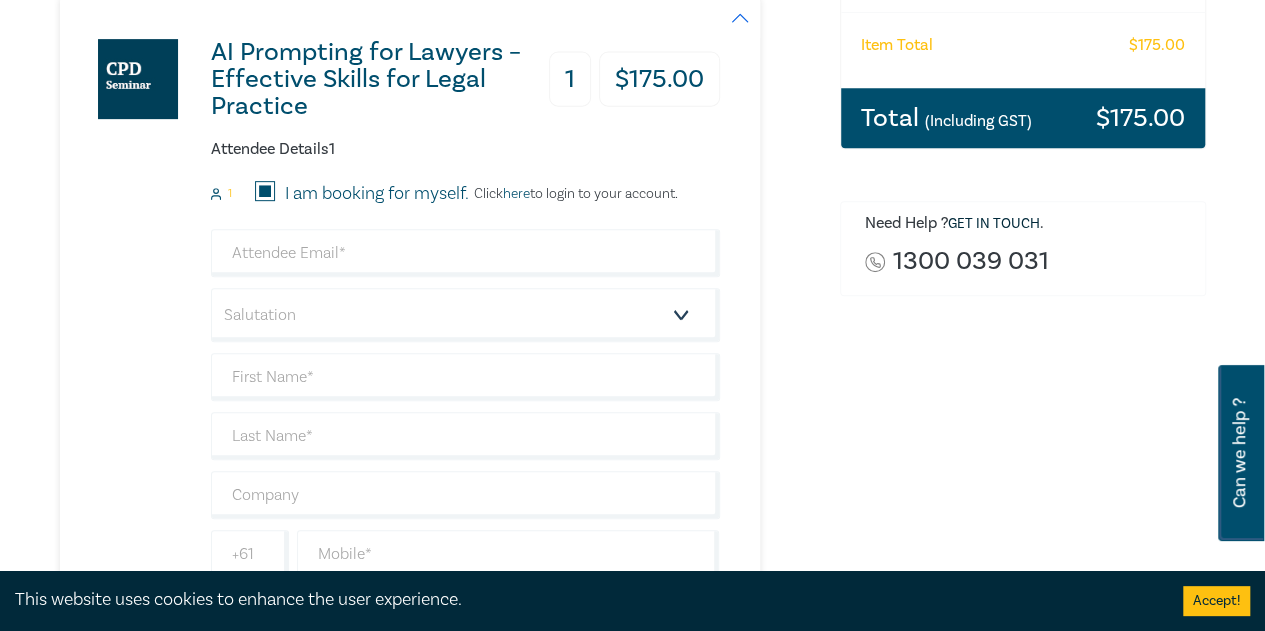 click on "Delivery Option Event Attendance If you are already registered with Leo Cussen, click  here  to login to your account                                                       AI Prompting for Lawyers – Effective Skills for Legal Practice 1 $ 175.00 Attendee Details  1 1 I am booking for myself. Click  here  to login to your account. Salutation Mr. Mrs. Ms. Miss Dr. Prof. Other +61 +61 Dietary requirement Vegetarian Vegan Gluten Free I agree to the  Terms & Conditions I agree to the  Privacy Policy Checkout Continue Shopping Order AI Prompting for Lawyers – Effective Skills for Legal Practice (Attendance:  Live Stream ) $ 175.00 Item Total $ 175.00 Total (Including GST) $ 175.00 Need Help ?  Get in touch .   1300 039 031" at bounding box center (632, 322) 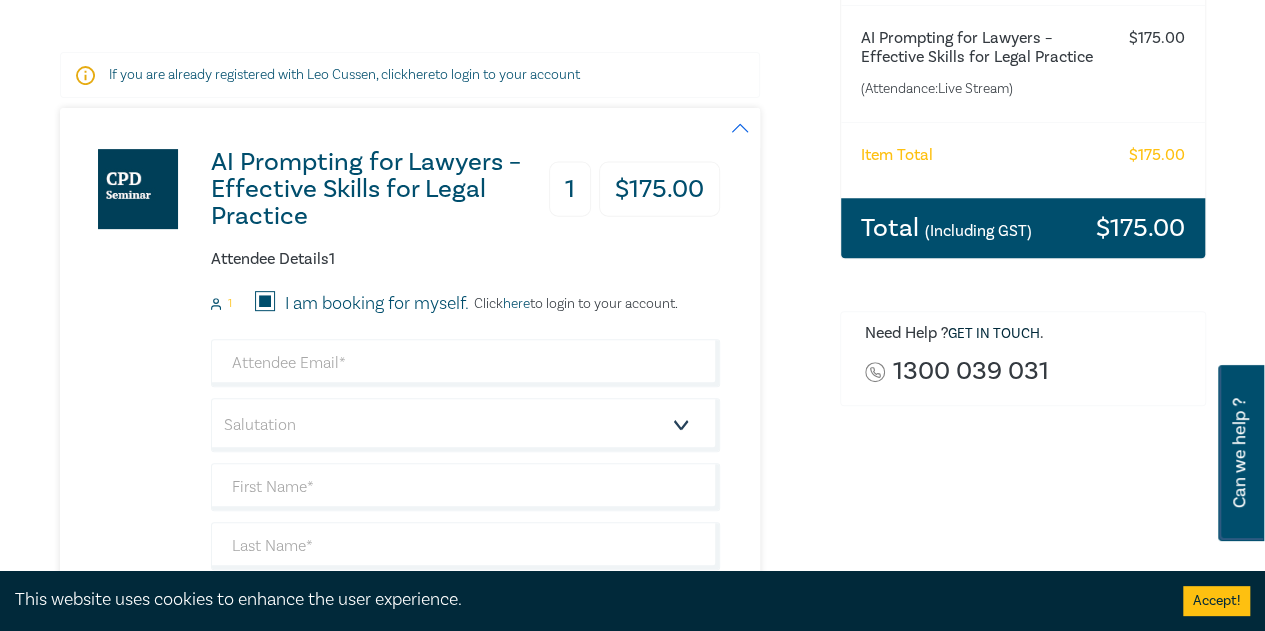 scroll, scrollTop: 400, scrollLeft: 0, axis: vertical 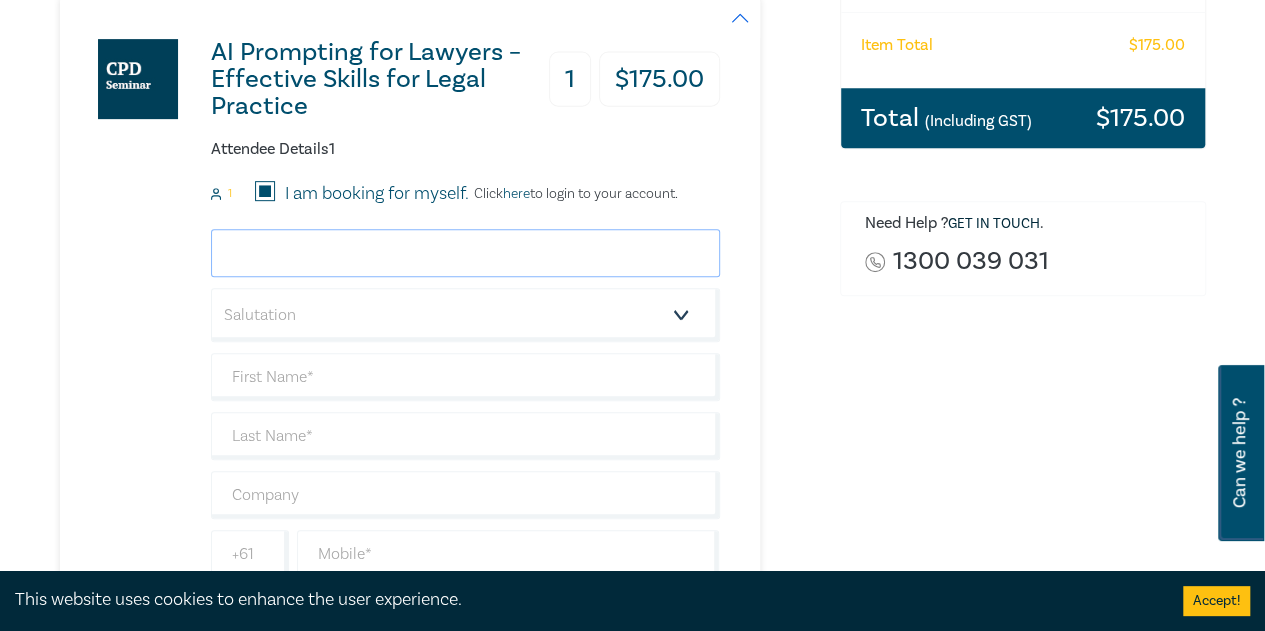 click at bounding box center [465, 253] 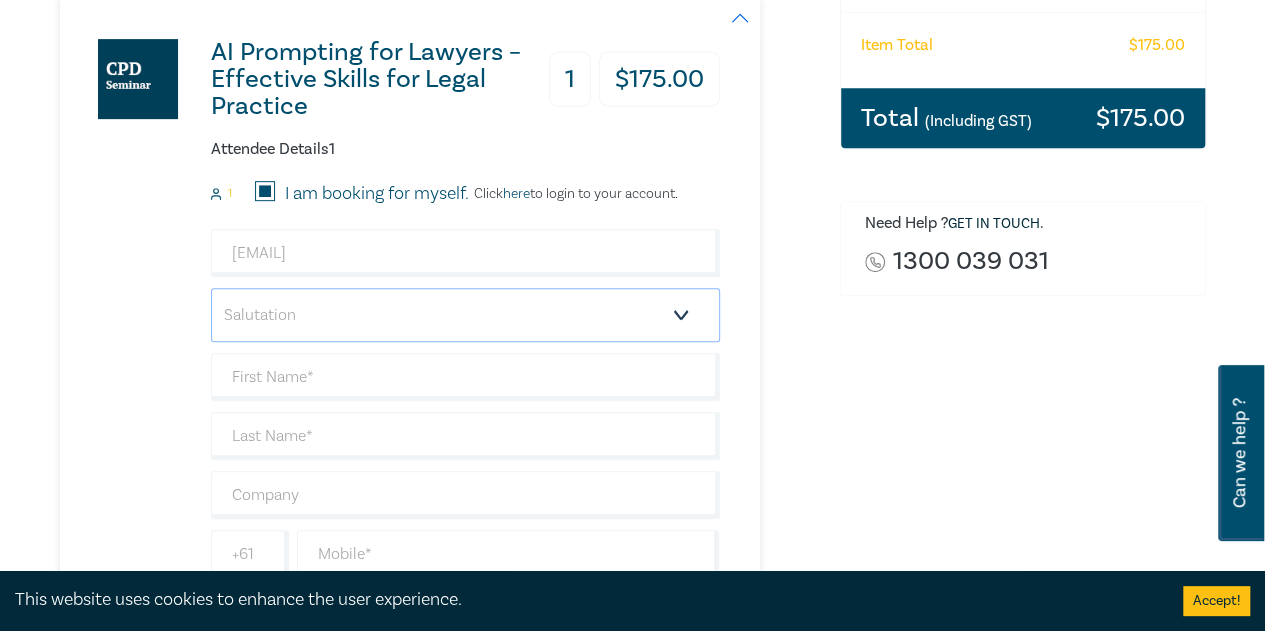 click on "Salutation Mr. Mrs. Ms. Miss Dr. Prof. Other" at bounding box center (465, 315) 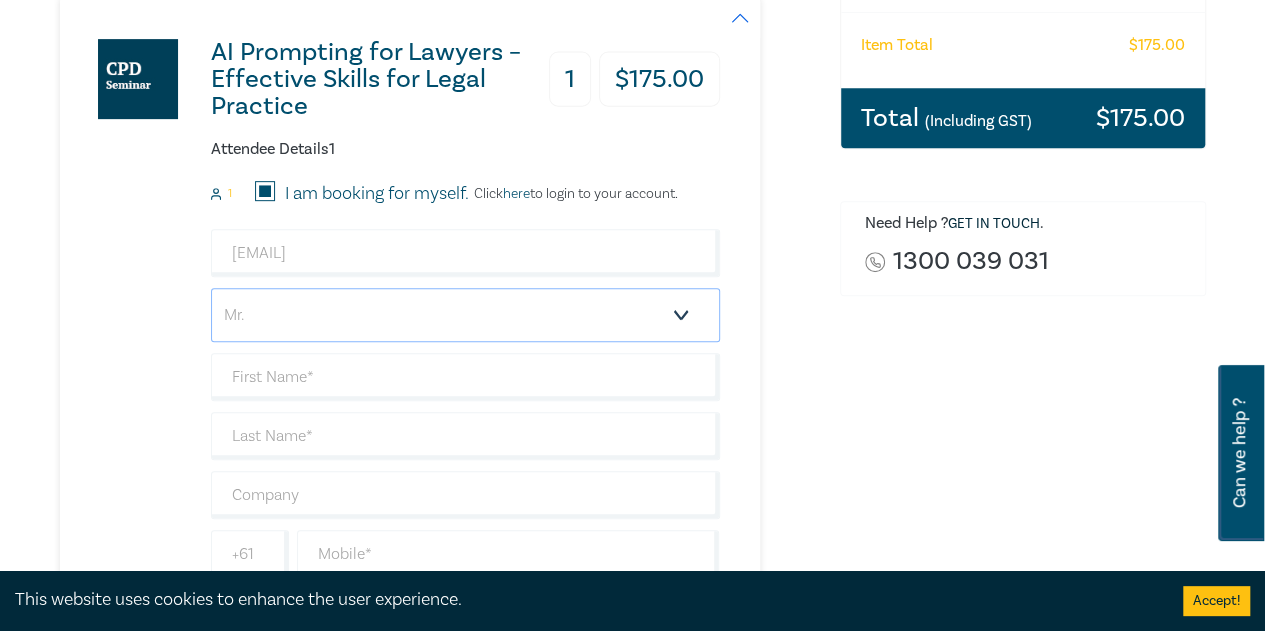 click on "Salutation Mr. Mrs. Ms. Miss Dr. Prof. Other" at bounding box center (465, 315) 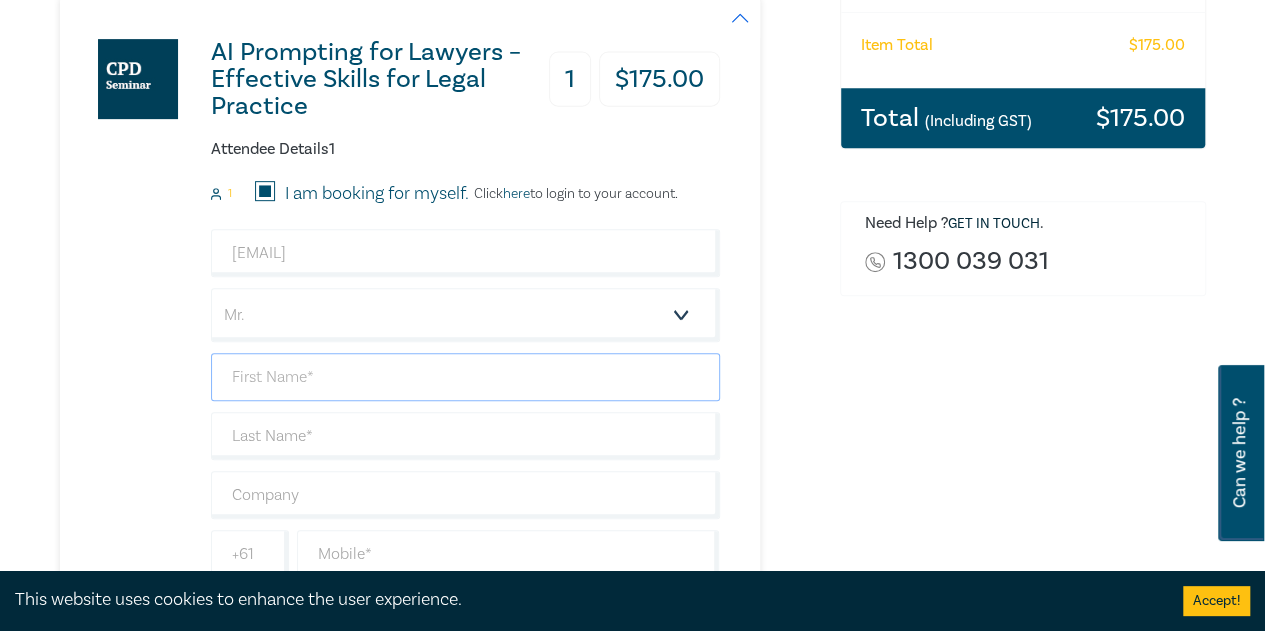 drag, startPoint x: 360, startPoint y: 365, endPoint x: 349, endPoint y: 367, distance: 11.18034 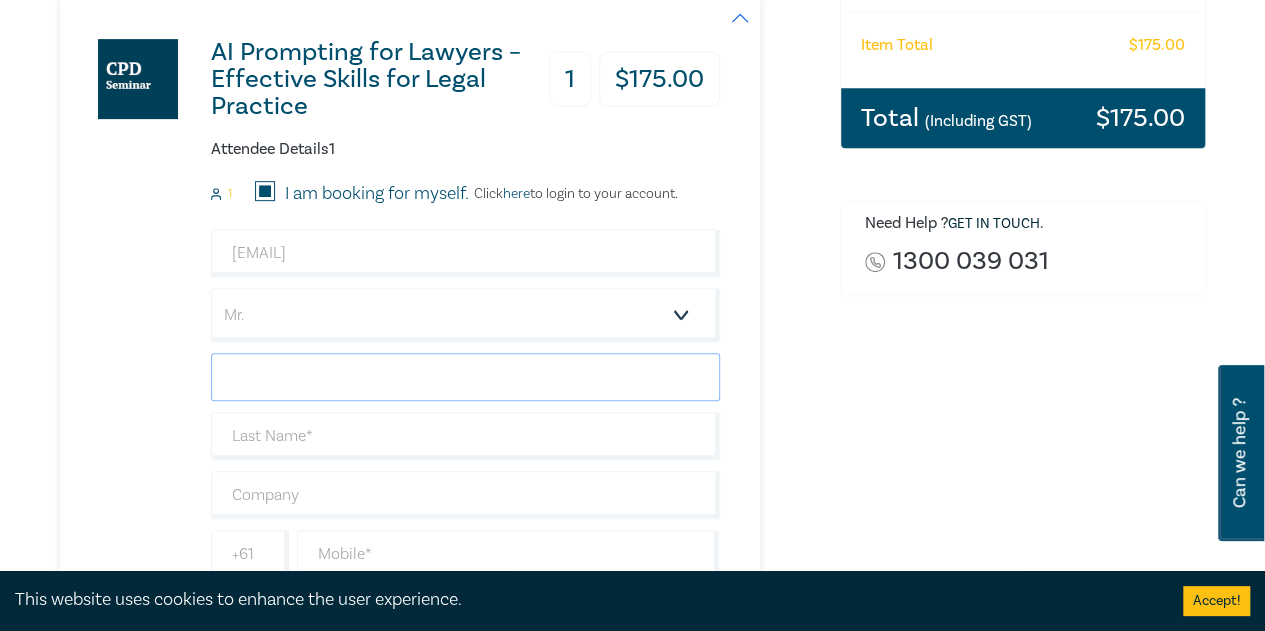 click at bounding box center [465, 377] 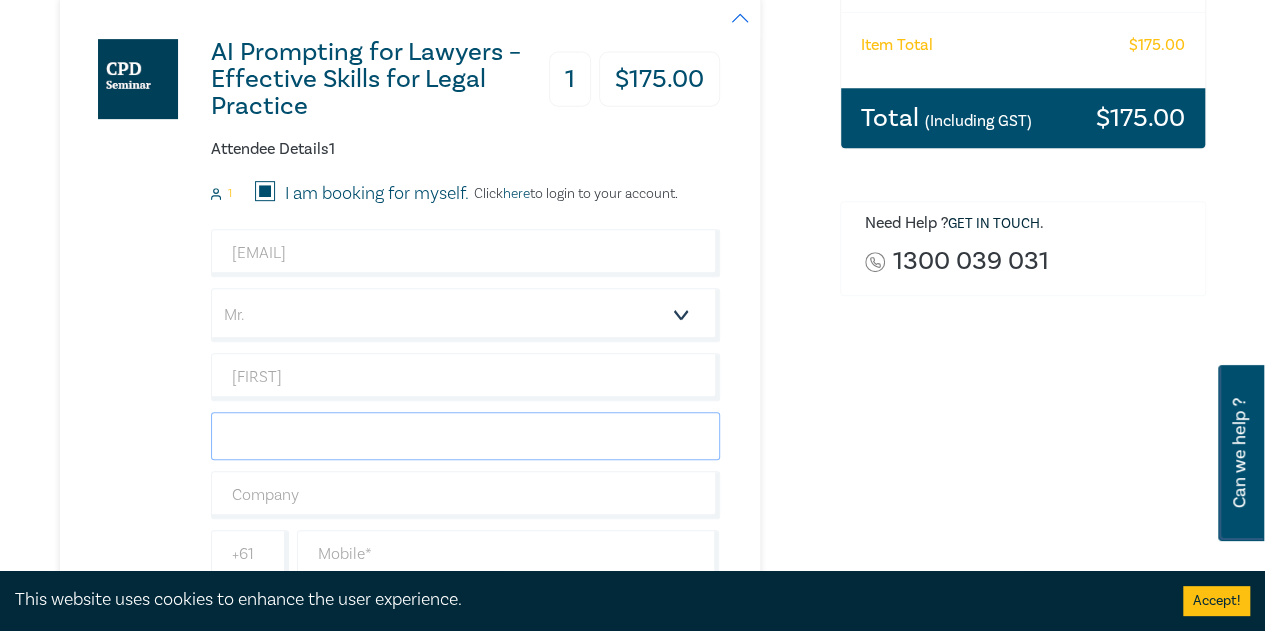click at bounding box center (465, 436) 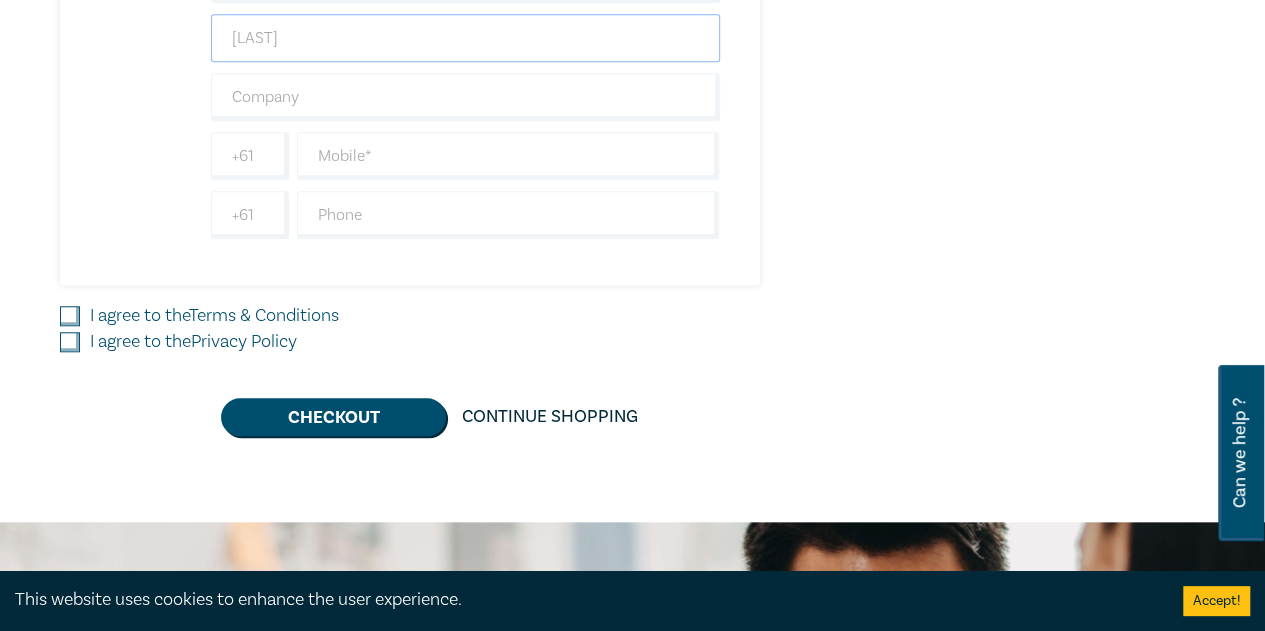 scroll, scrollTop: 800, scrollLeft: 0, axis: vertical 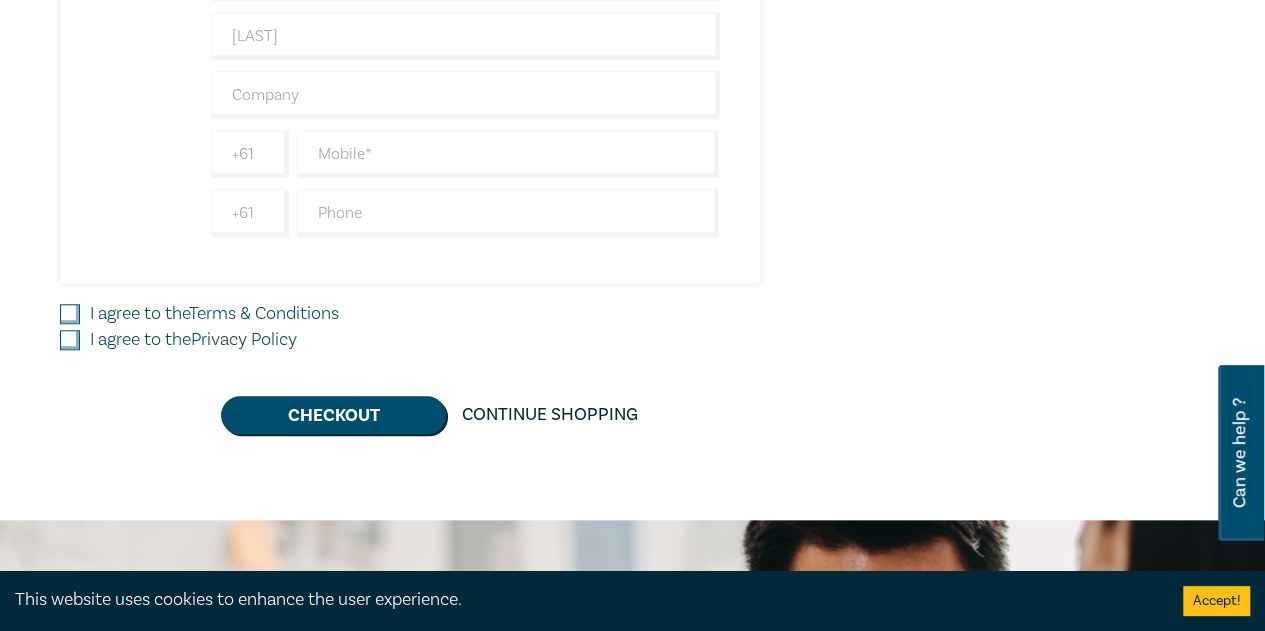 drag, startPoint x: 71, startPoint y: 307, endPoint x: 72, endPoint y: 329, distance: 22.022715 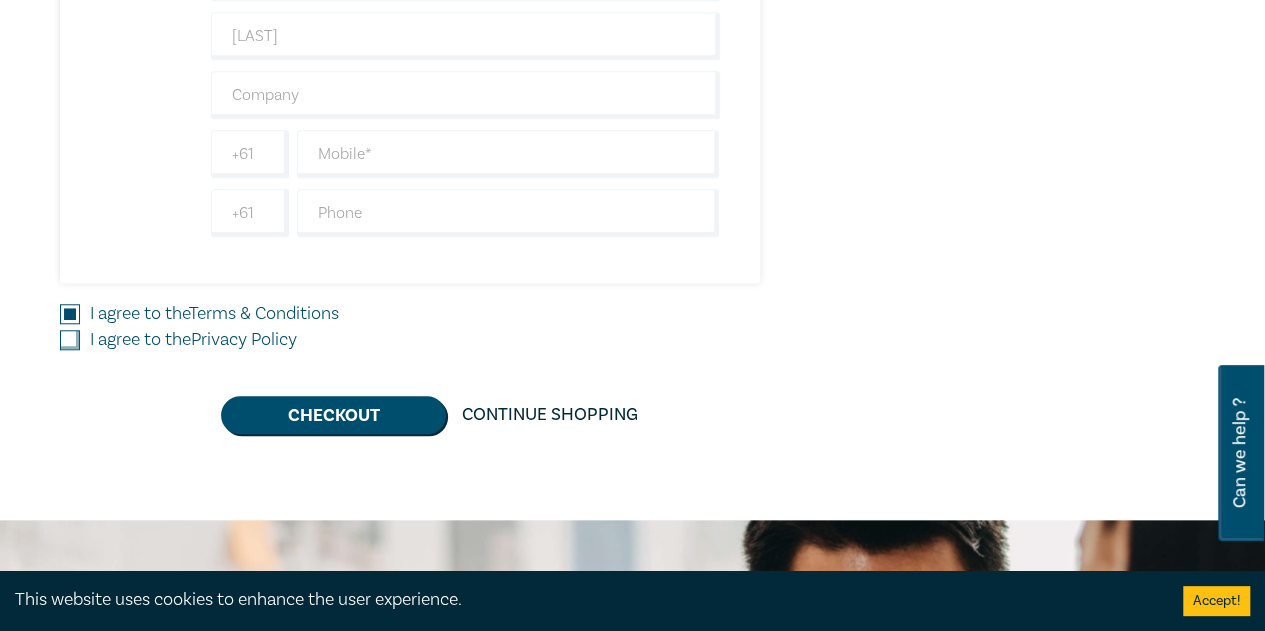 click on "I agree to the  Privacy Policy" at bounding box center [70, 340] 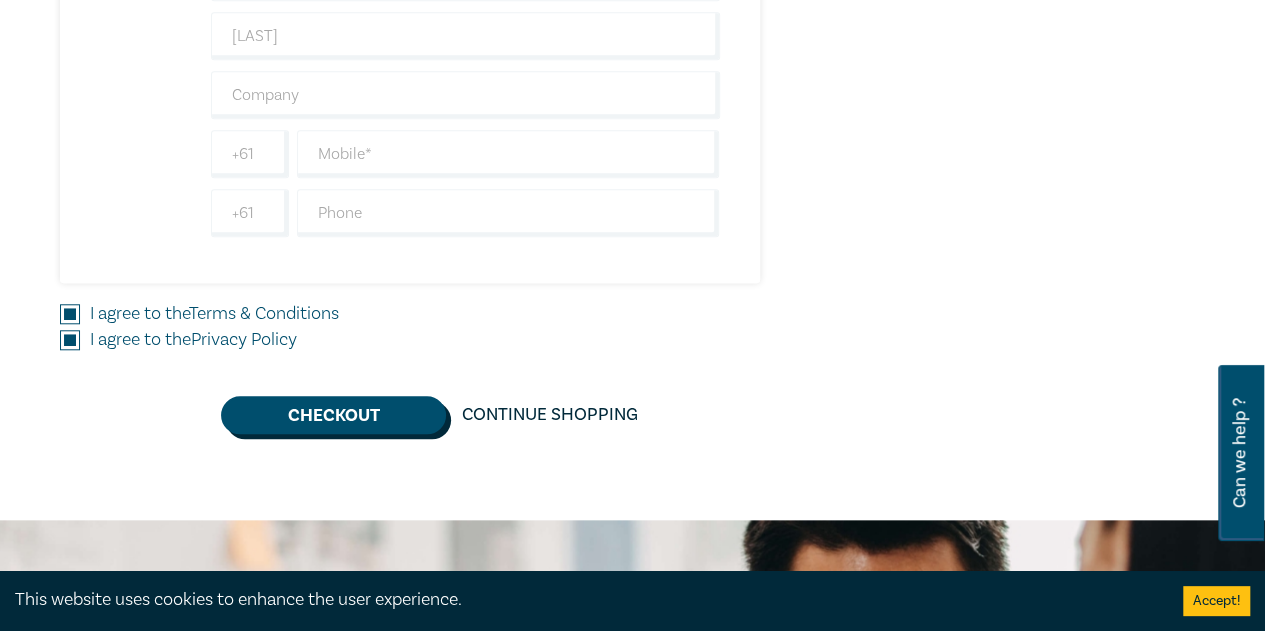 click on "Checkout" at bounding box center [333, 415] 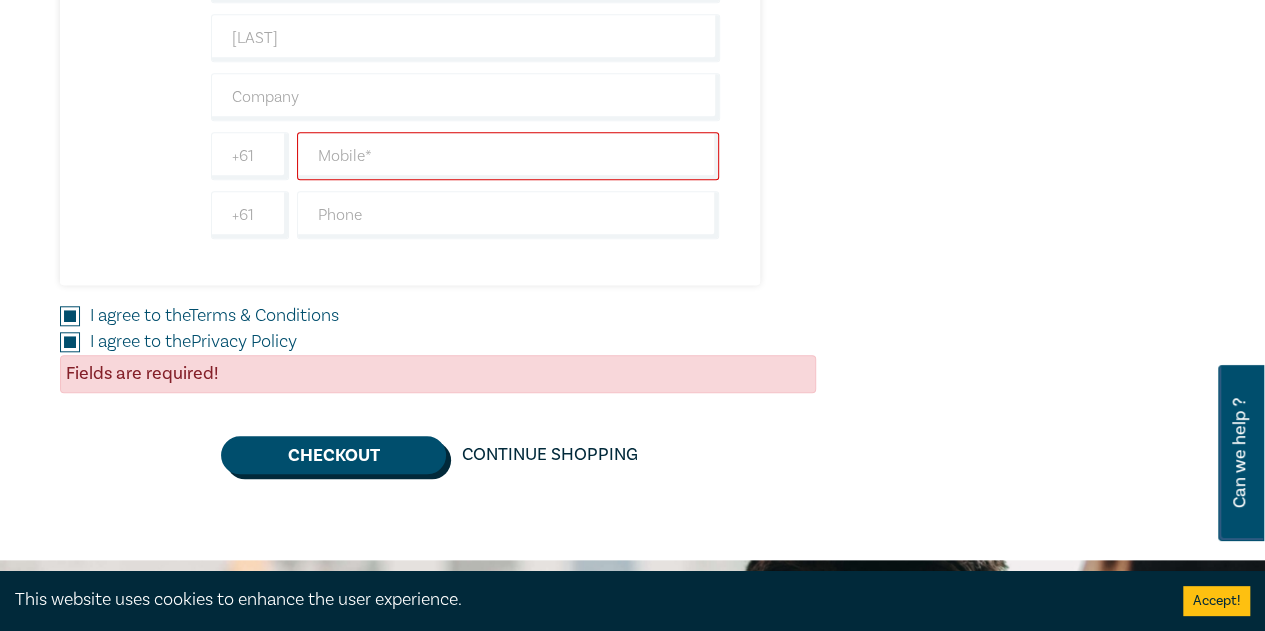 scroll, scrollTop: 800, scrollLeft: 0, axis: vertical 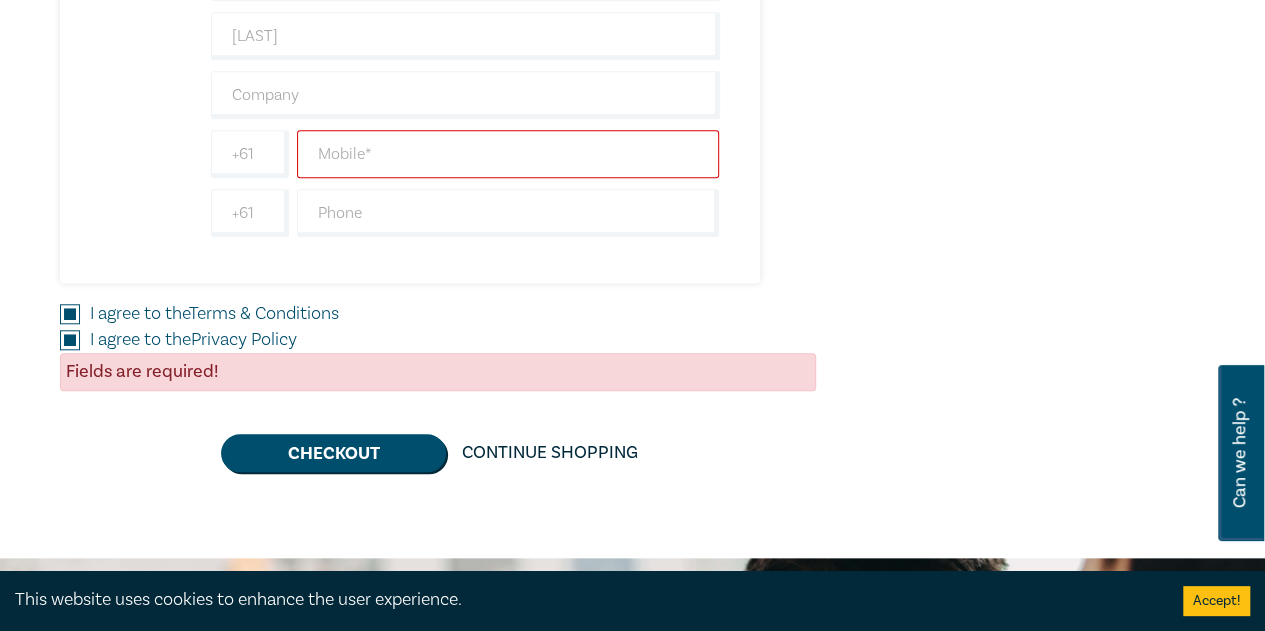 click at bounding box center [508, 154] 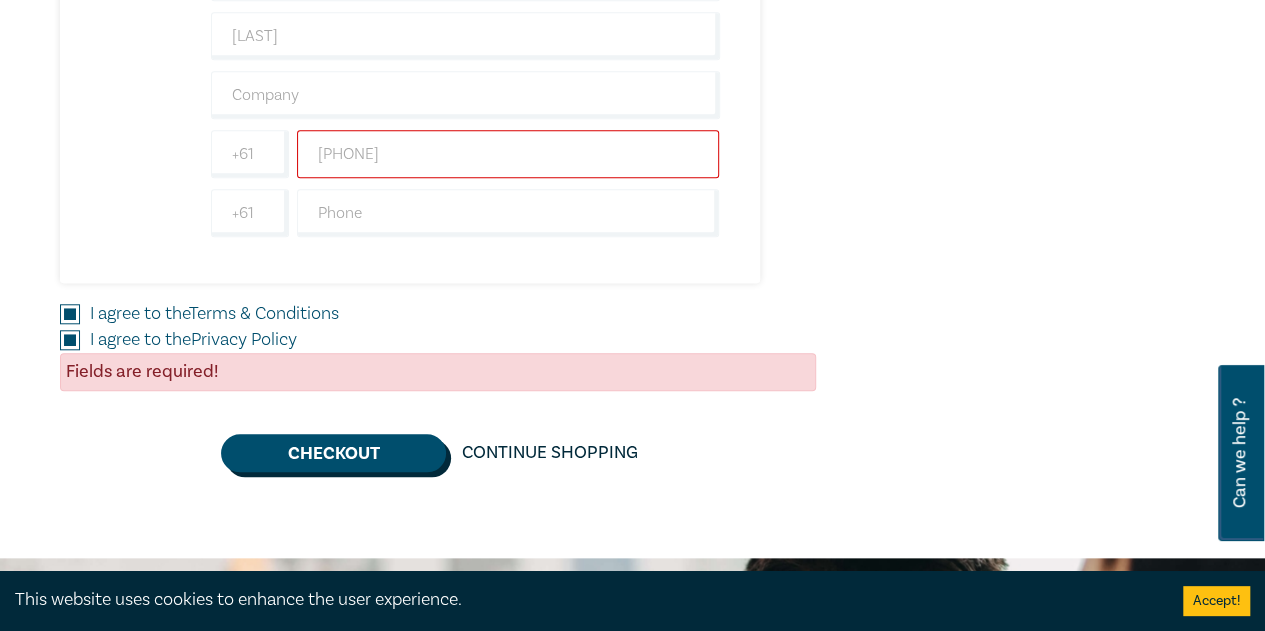 type on "0421258751" 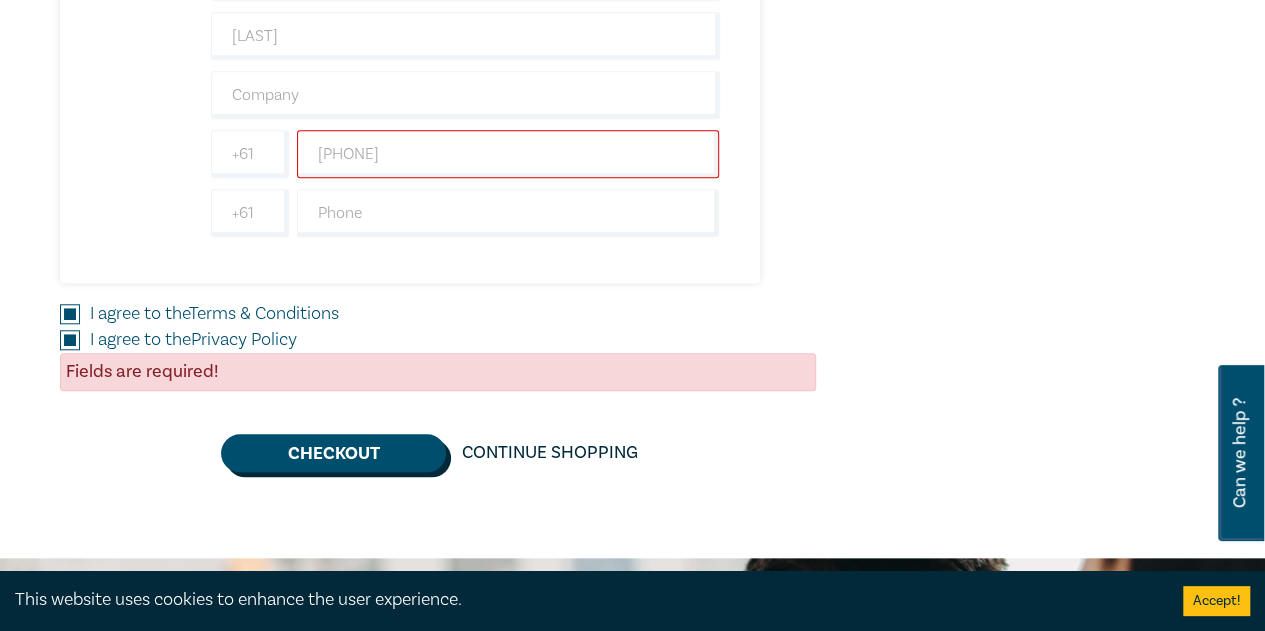 click on "Checkout" at bounding box center [333, 453] 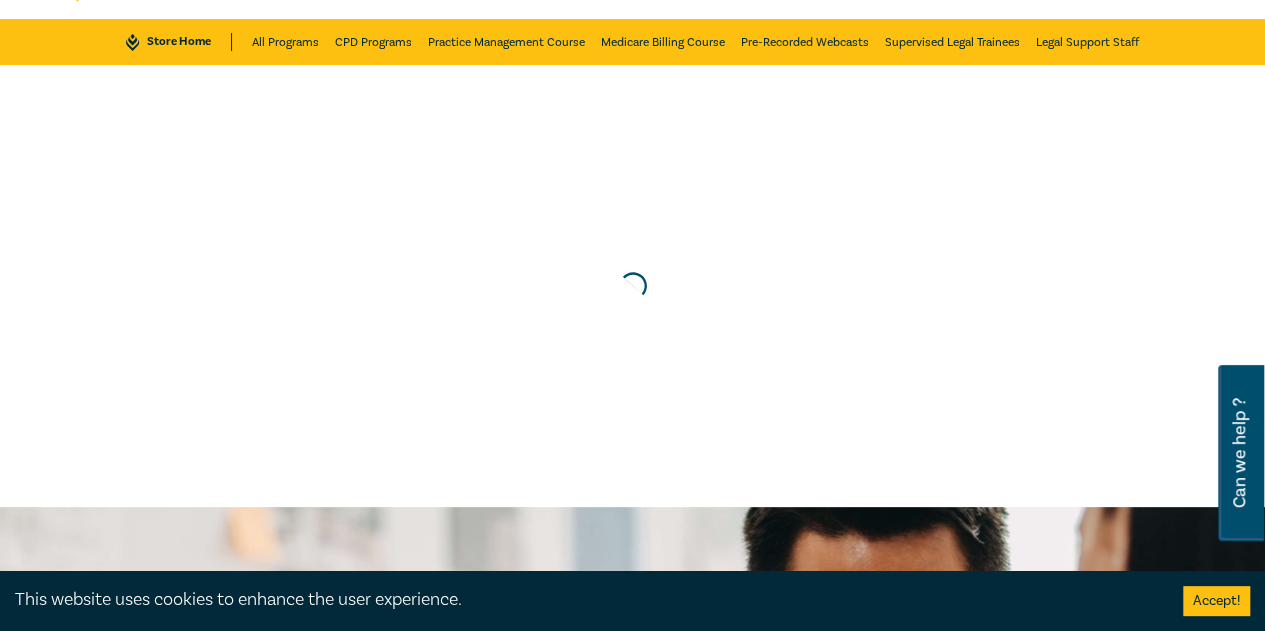 scroll, scrollTop: 0, scrollLeft: 0, axis: both 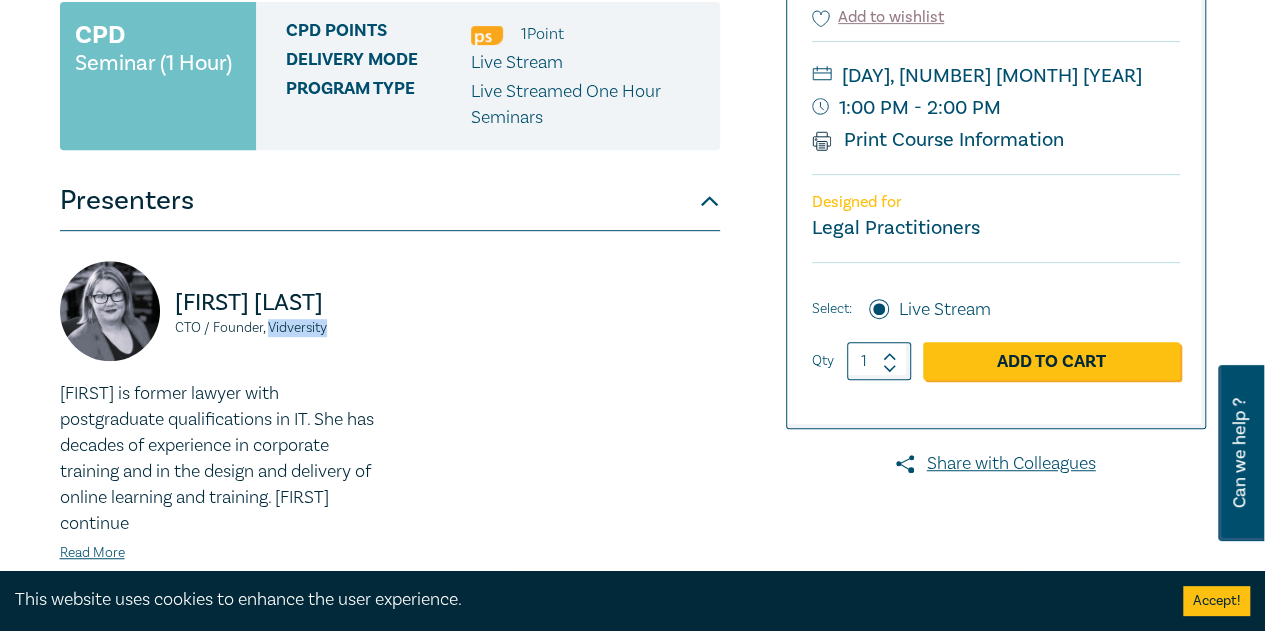 drag, startPoint x: 338, startPoint y: 279, endPoint x: 270, endPoint y: 283, distance: 68.117546 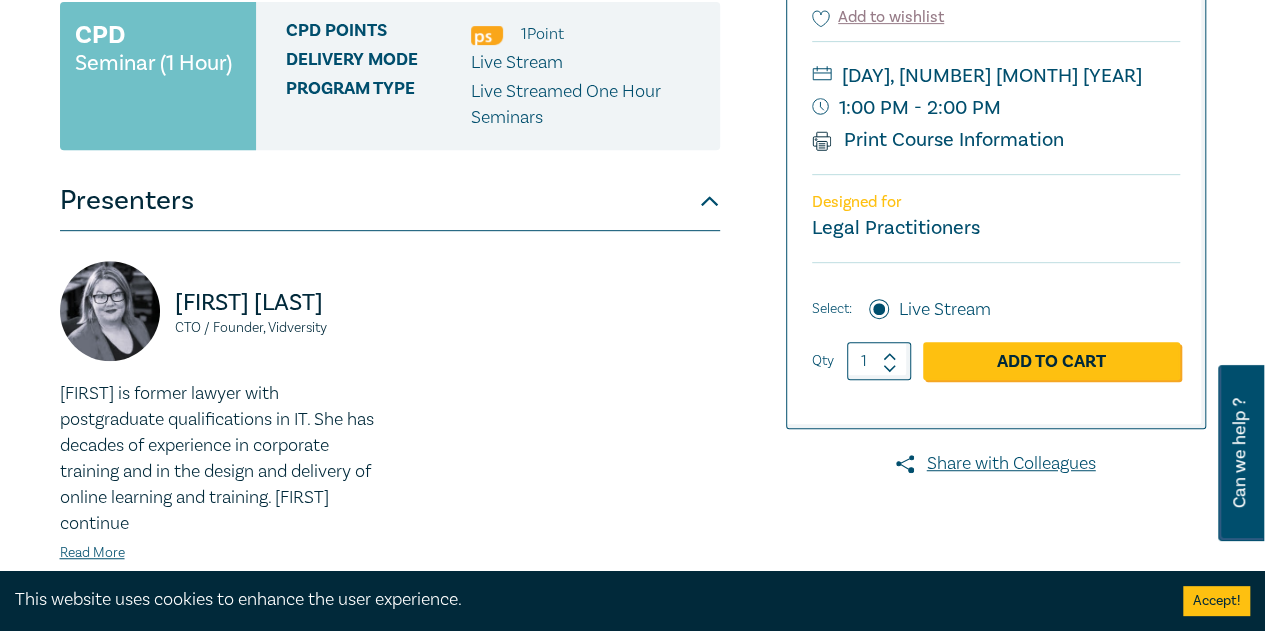 click on "[FIRST] is former lawyer with postgraduate qualifications in IT. She has decades of experience in corporate training and in the design and delivery of online learning and training. [FIRST] continue" at bounding box center [219, 459] 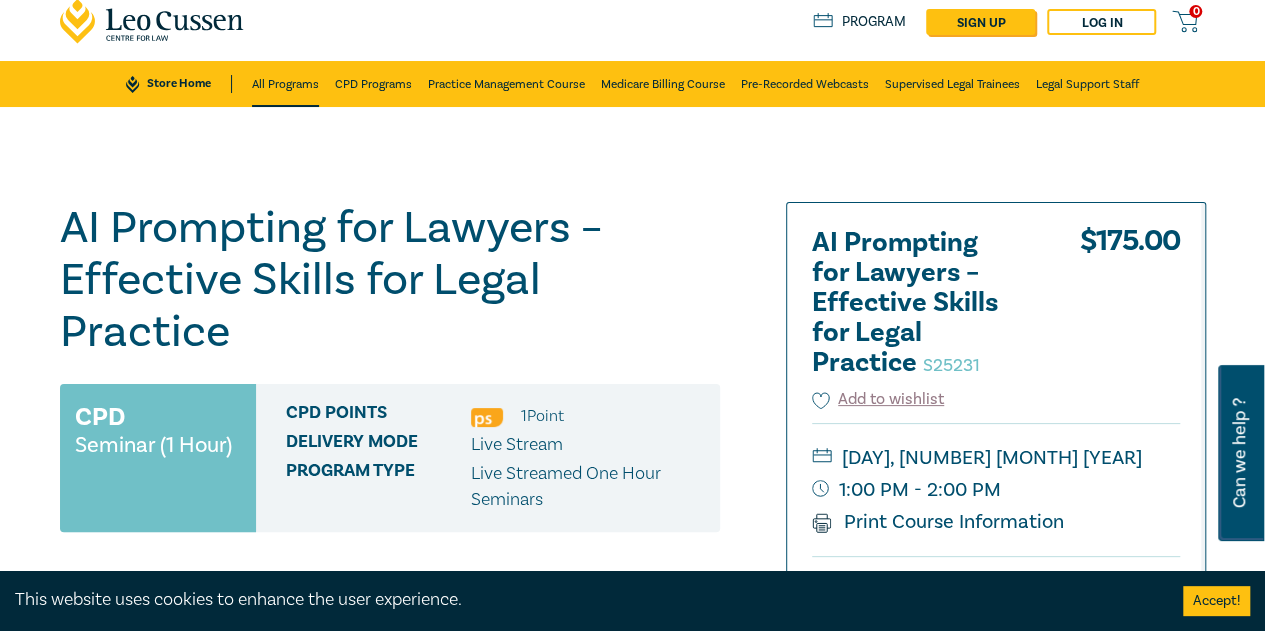 scroll, scrollTop: 0, scrollLeft: 0, axis: both 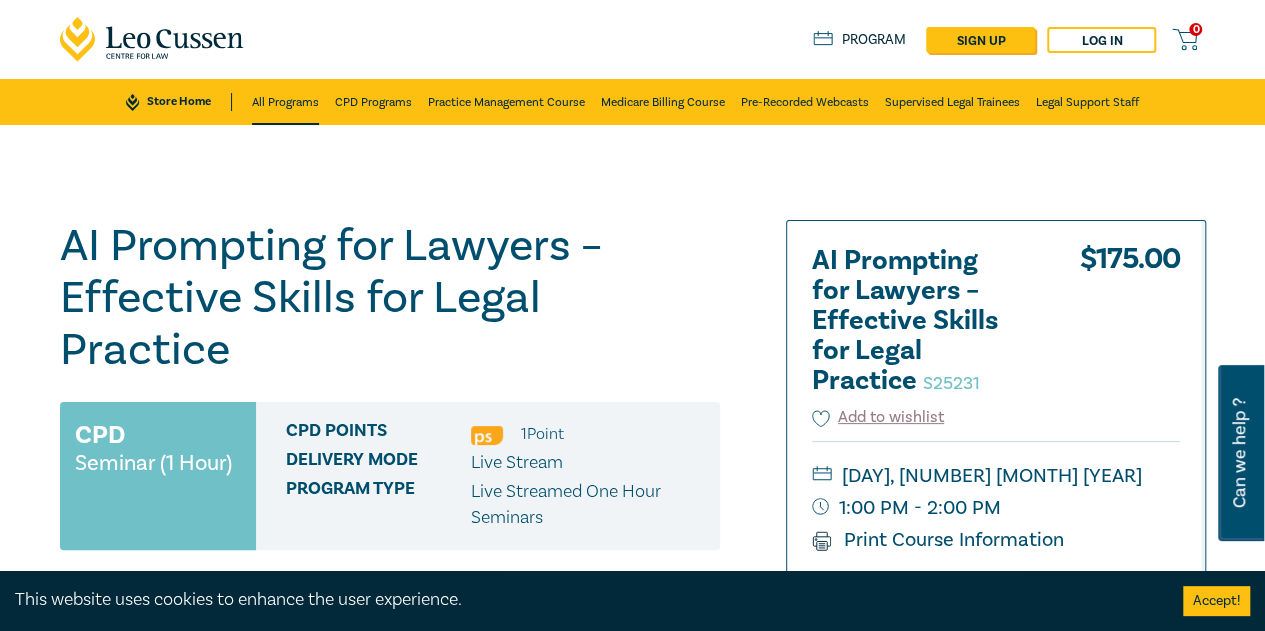 drag, startPoint x: 274, startPoint y: 97, endPoint x: 304, endPoint y: 116, distance: 35.510563 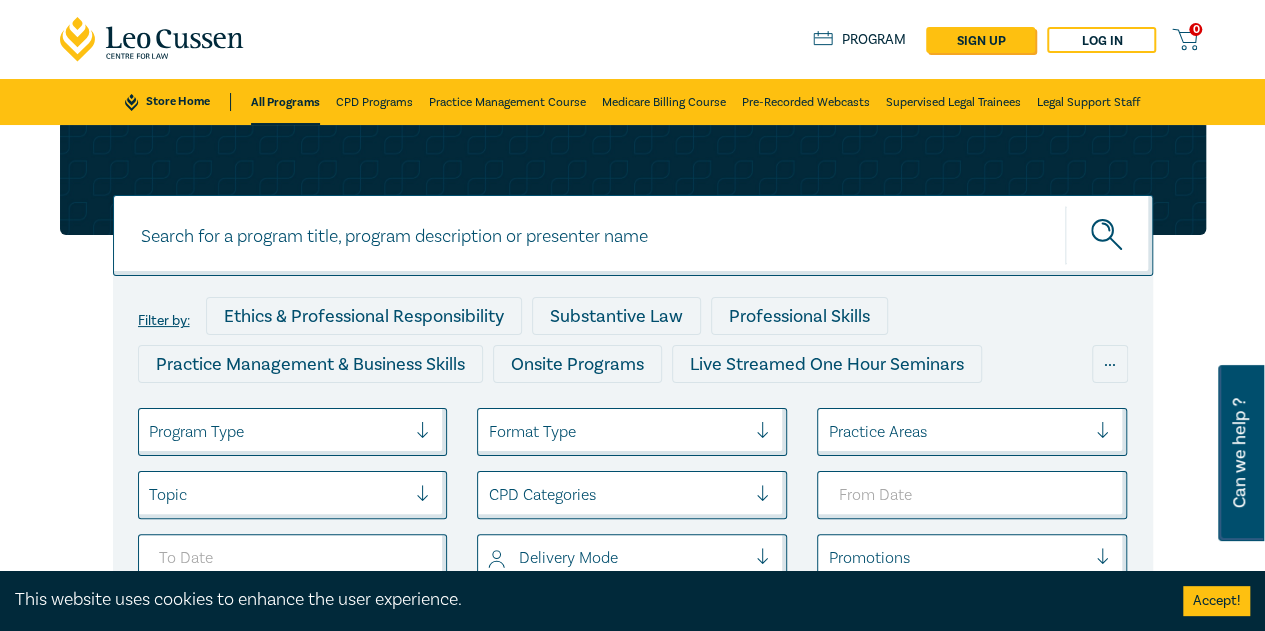 scroll, scrollTop: 300, scrollLeft: 0, axis: vertical 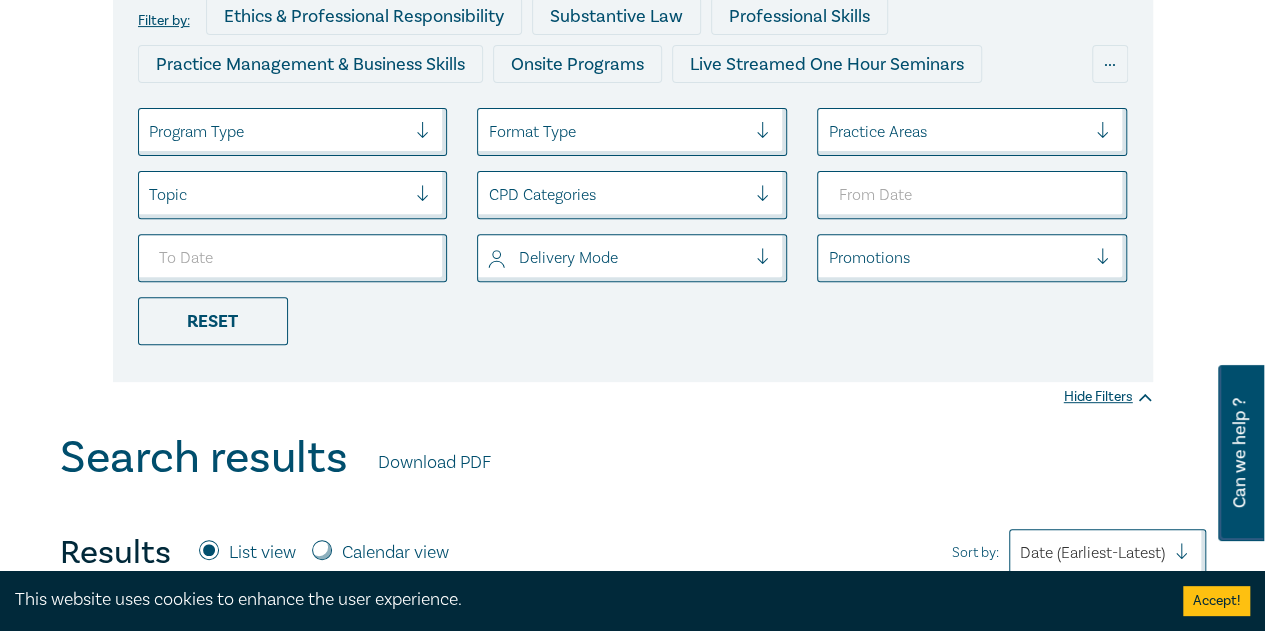 click at bounding box center (278, 132) 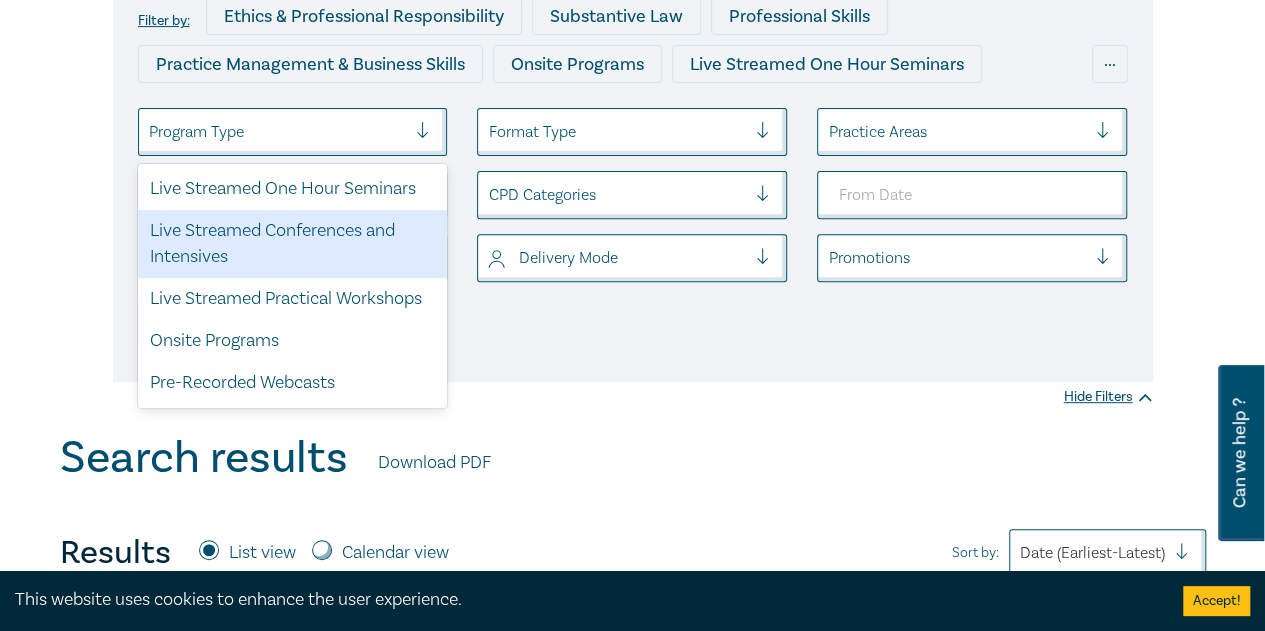 click on "Live Streamed Conferences and Intensives" at bounding box center (293, 244) 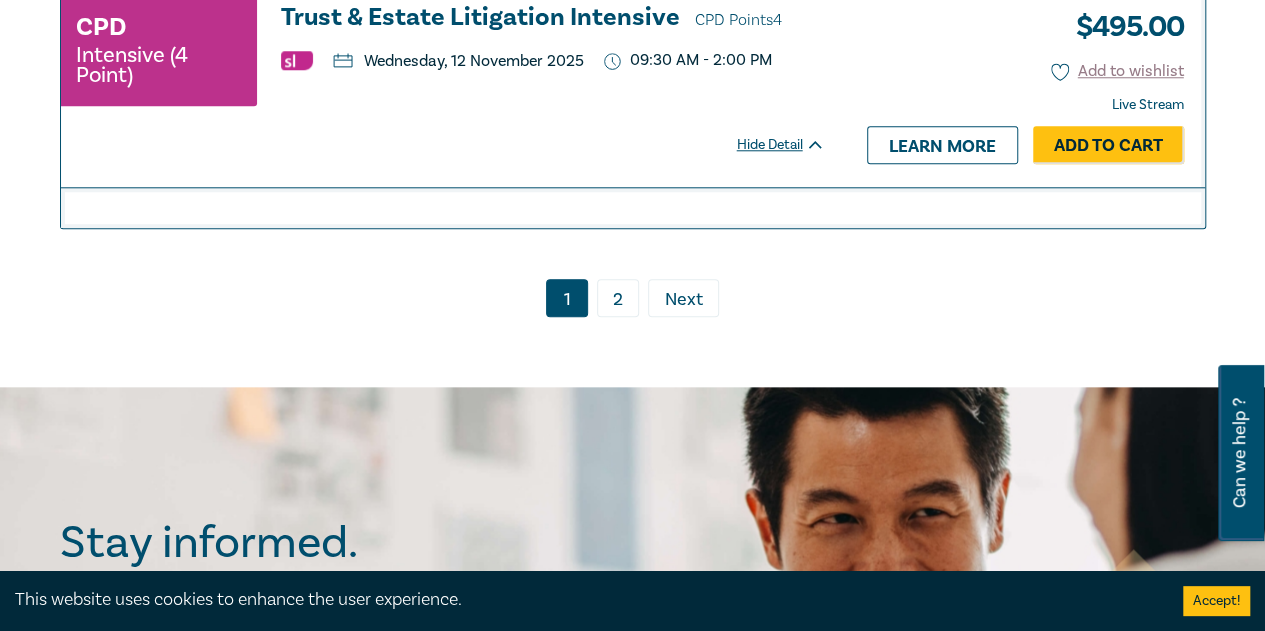 click on "2" at bounding box center [618, 298] 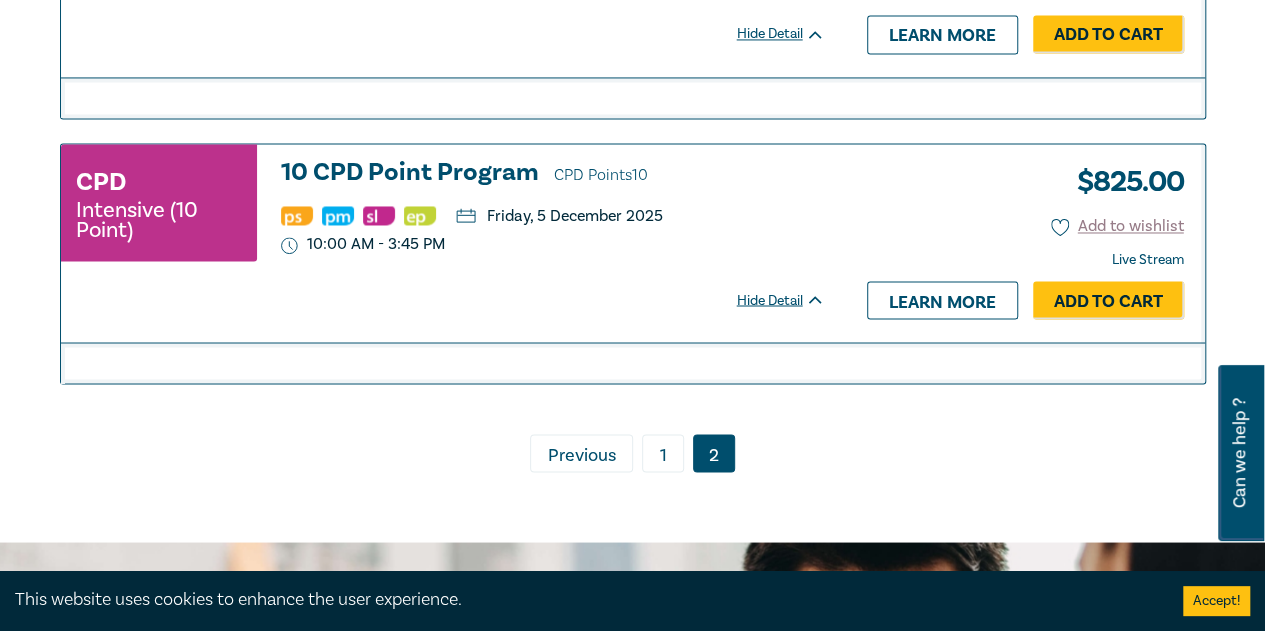 scroll, scrollTop: 1402, scrollLeft: 0, axis: vertical 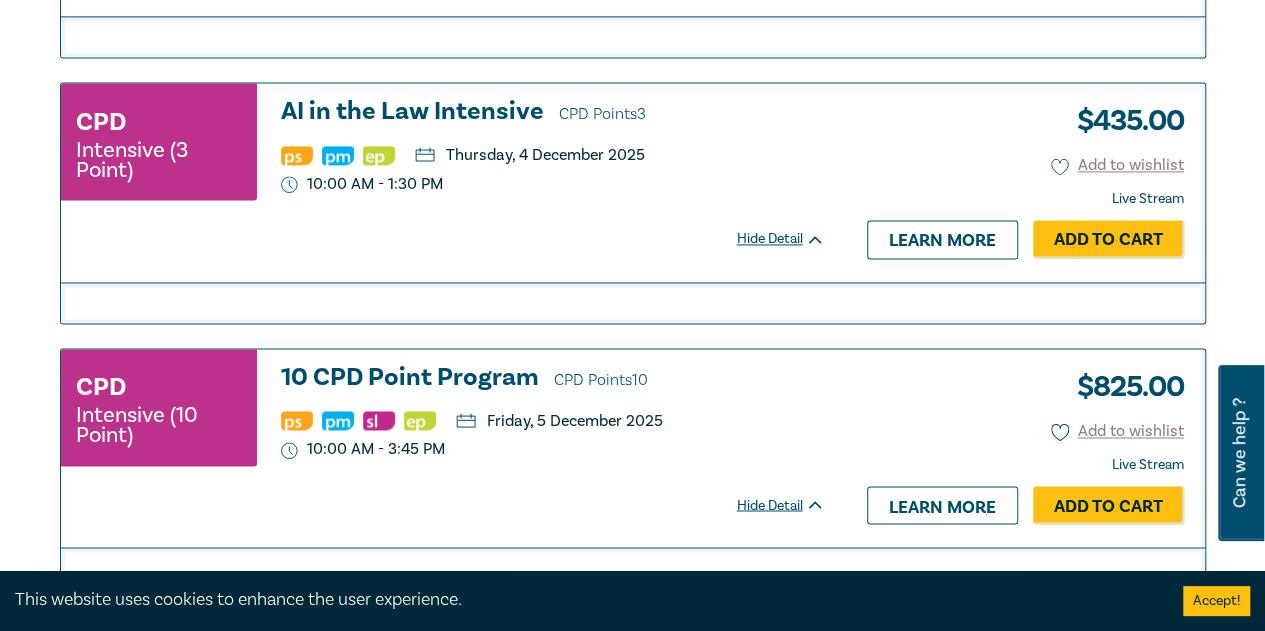 click on "10 CPD Point Program   CPD Points  10" at bounding box center (553, 379) 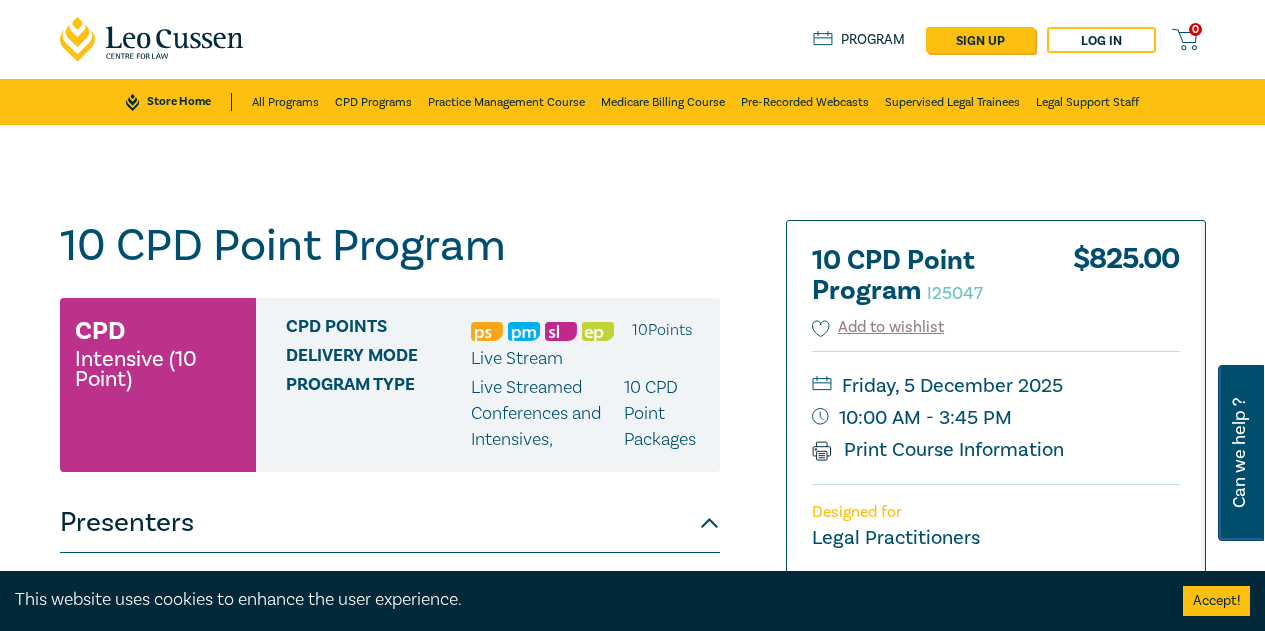 scroll, scrollTop: 0, scrollLeft: 0, axis: both 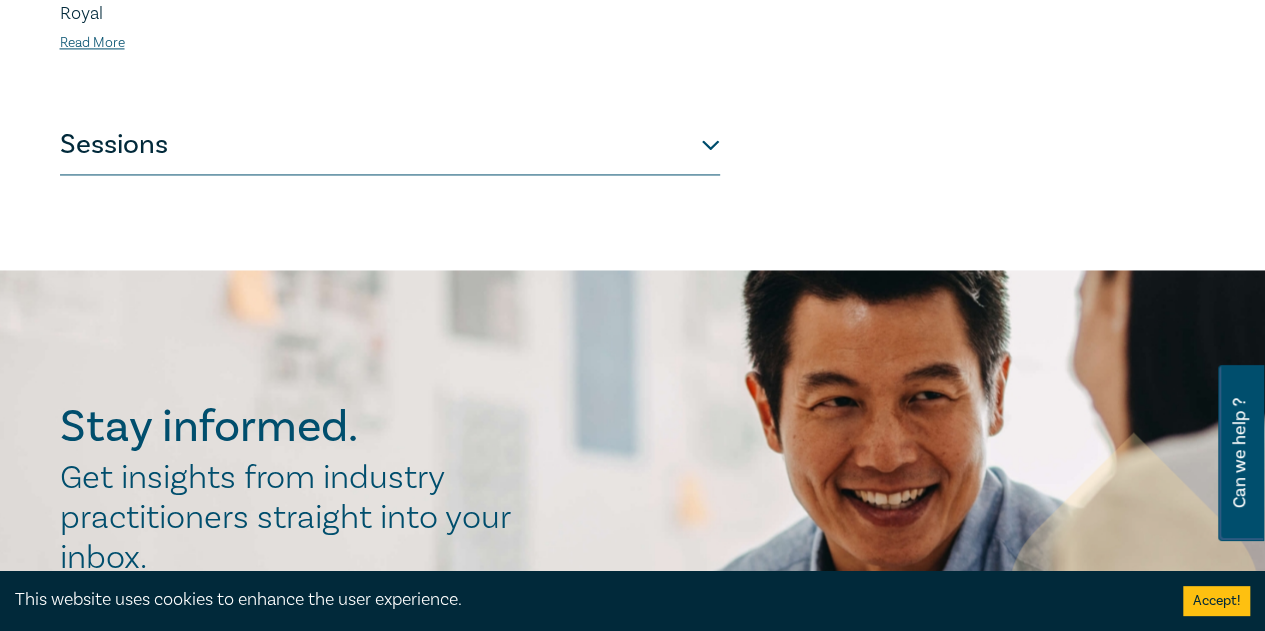 click on "Sessions" at bounding box center [390, 145] 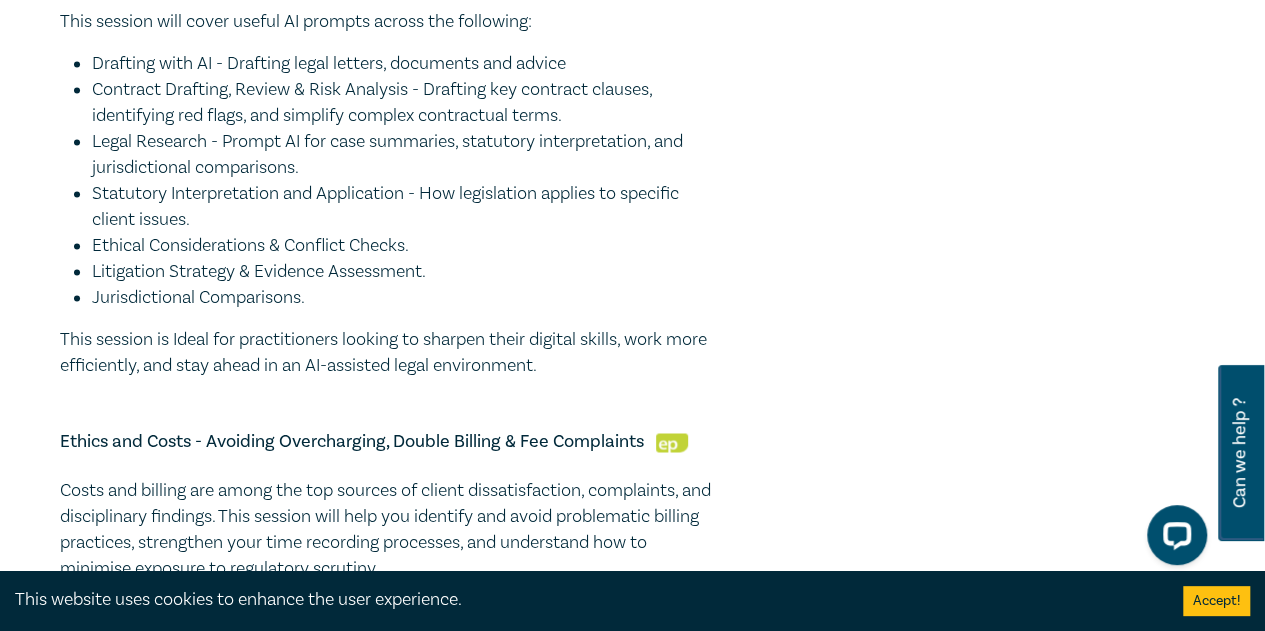 scroll, scrollTop: 0, scrollLeft: 0, axis: both 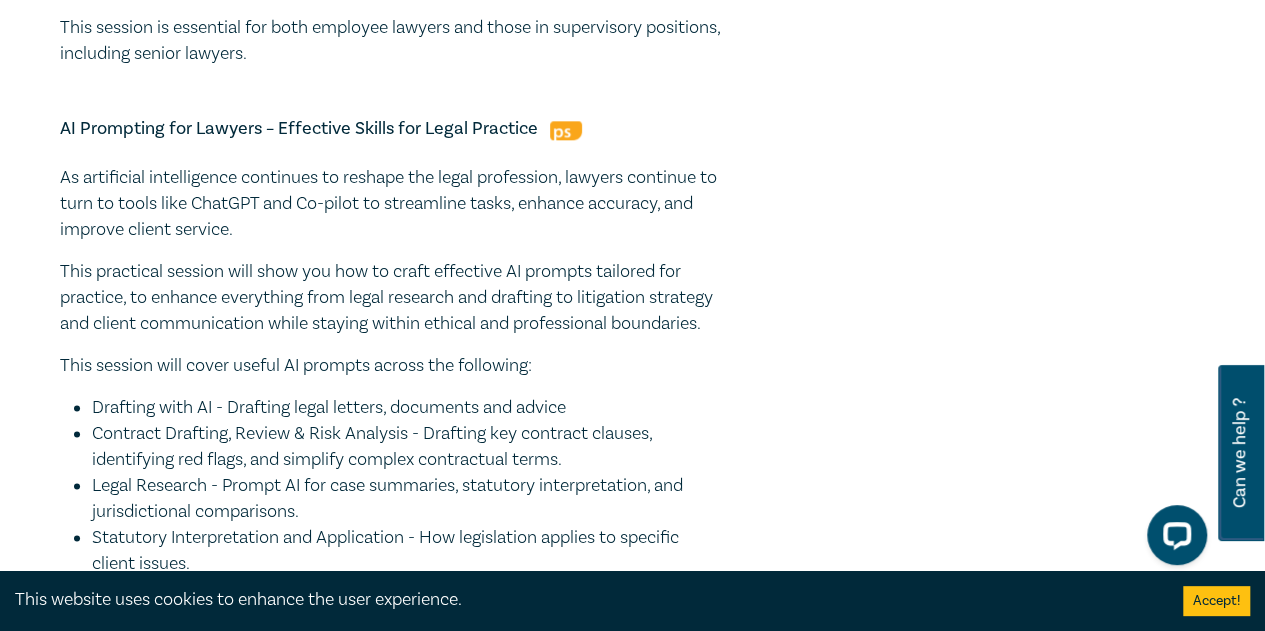 drag, startPoint x: 568, startPoint y: 507, endPoint x: 49, endPoint y: 131, distance: 640.8877 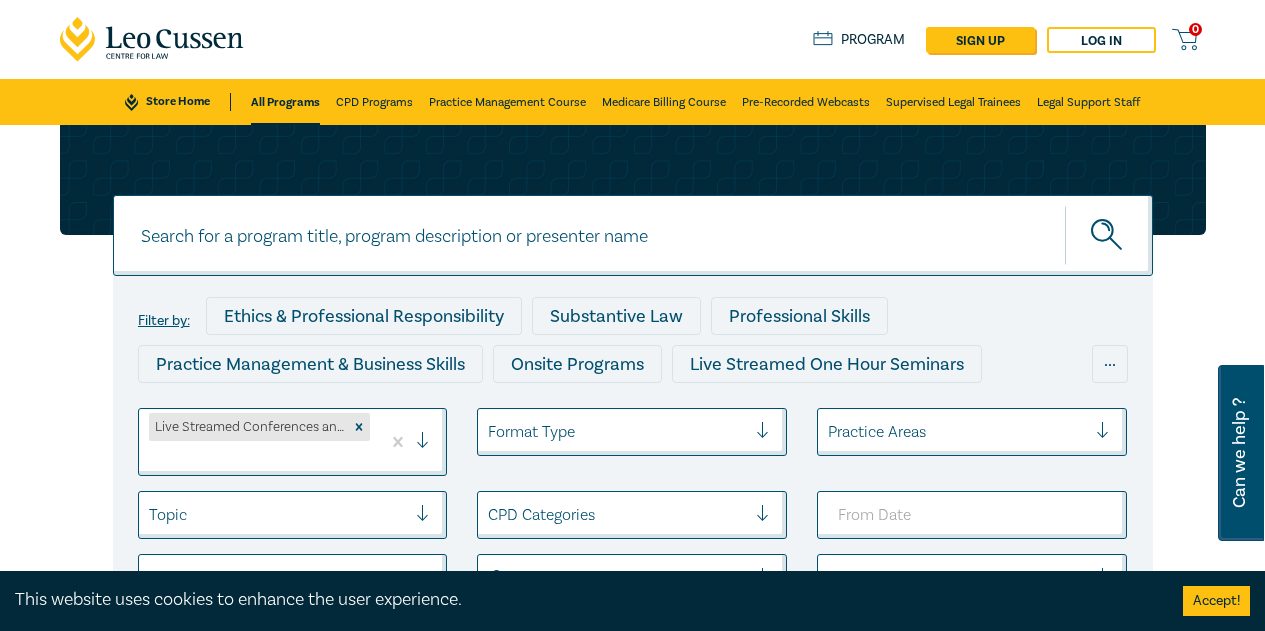 scroll, scrollTop: 780, scrollLeft: 0, axis: vertical 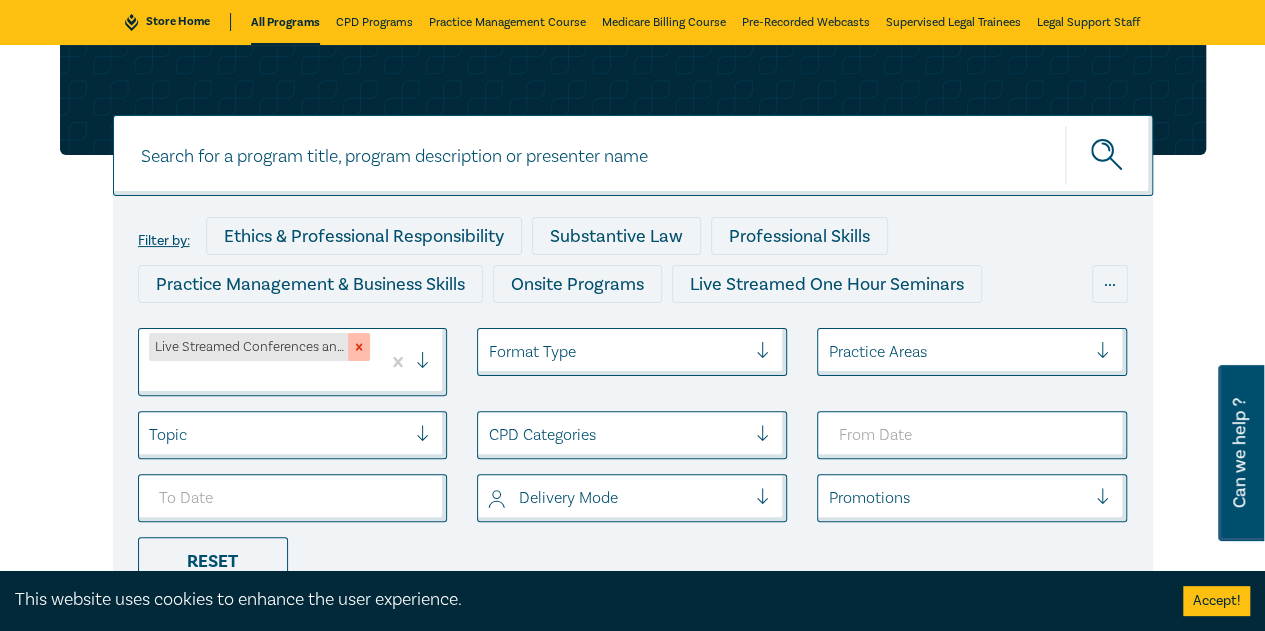 click 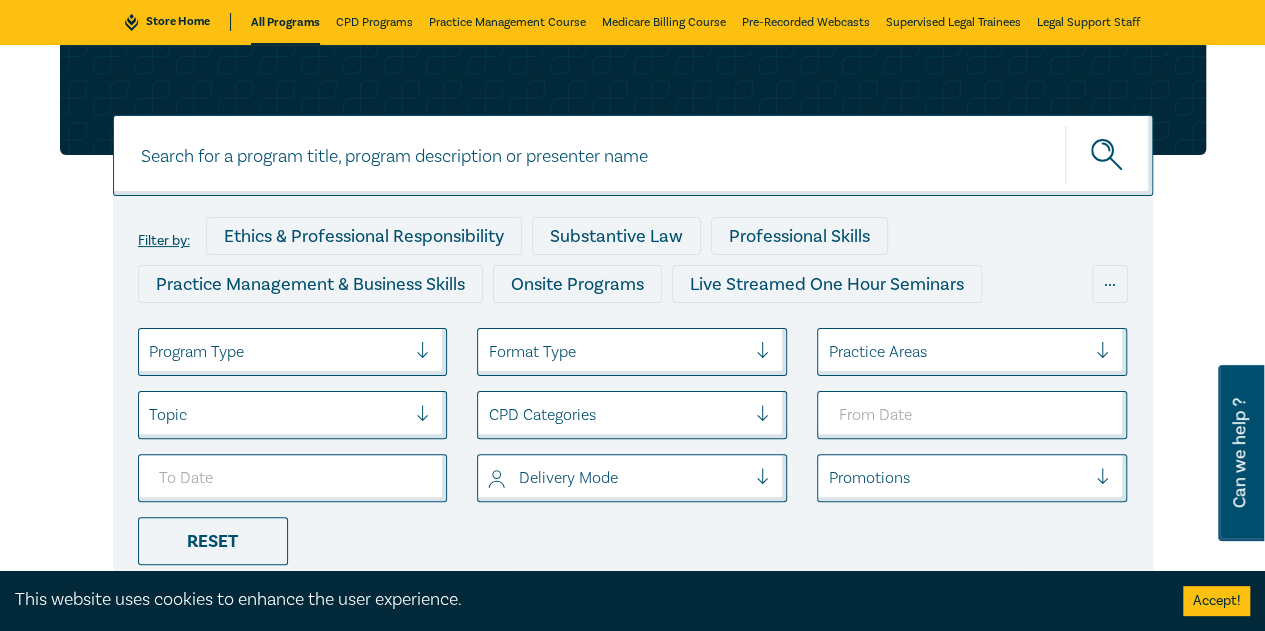 click at bounding box center [278, 352] 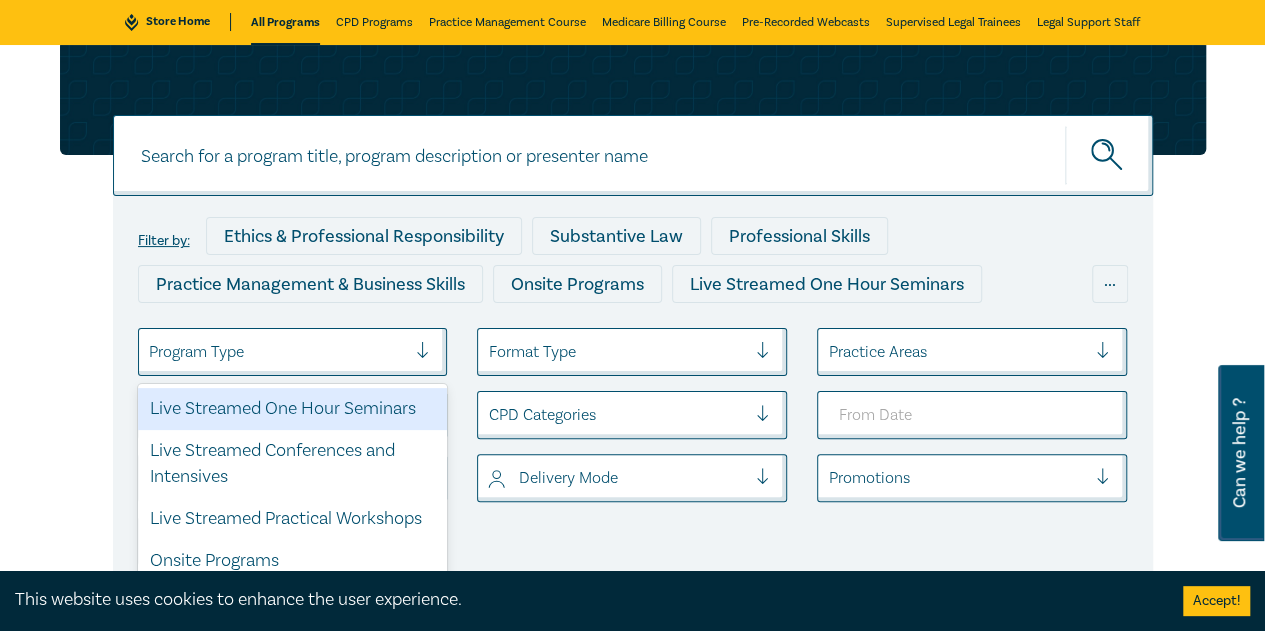 click on "Live Streamed One Hour Seminars" at bounding box center [293, 409] 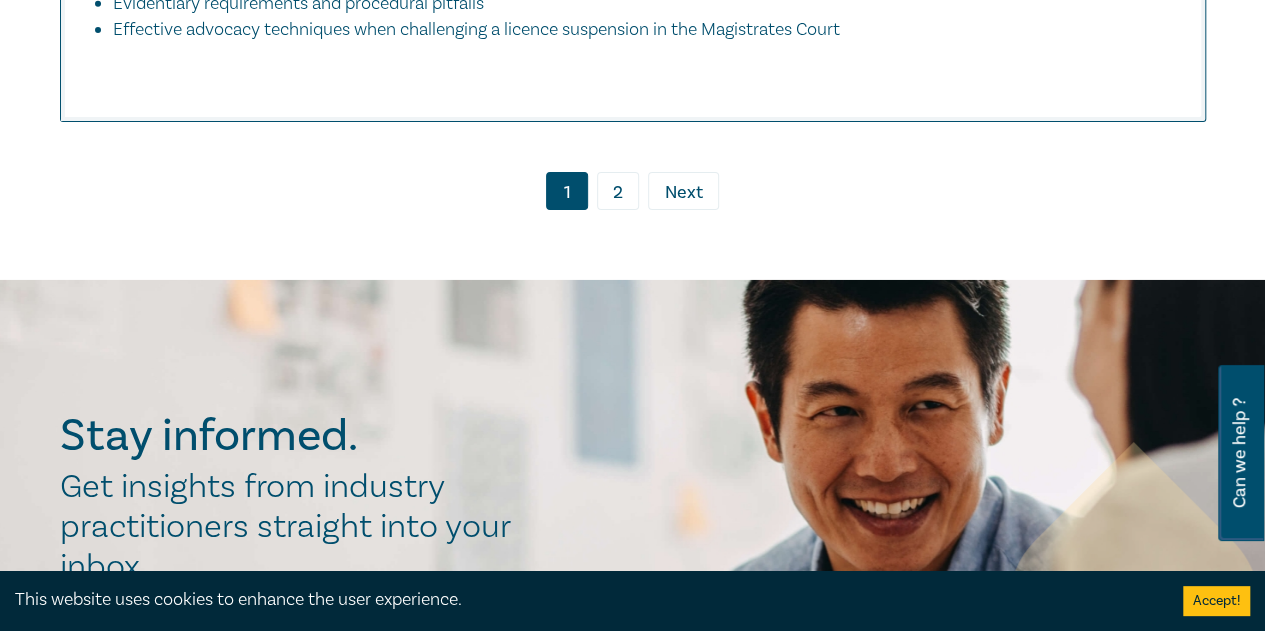 click on "2" at bounding box center [618, 191] 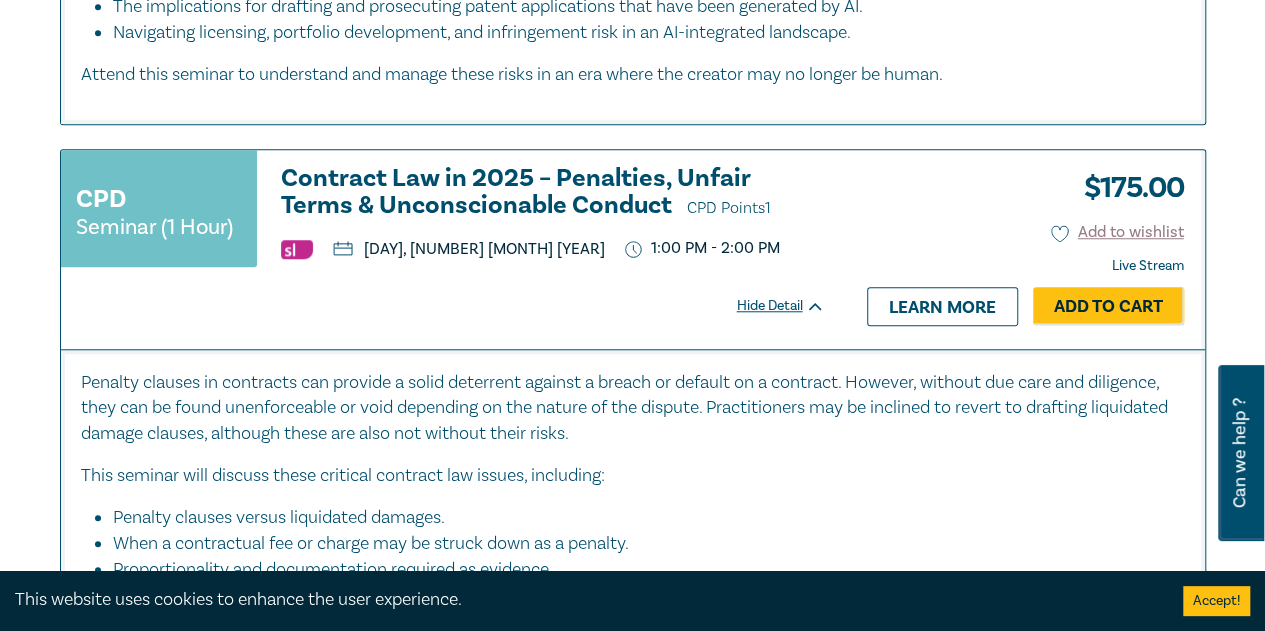 scroll, scrollTop: 4289, scrollLeft: 0, axis: vertical 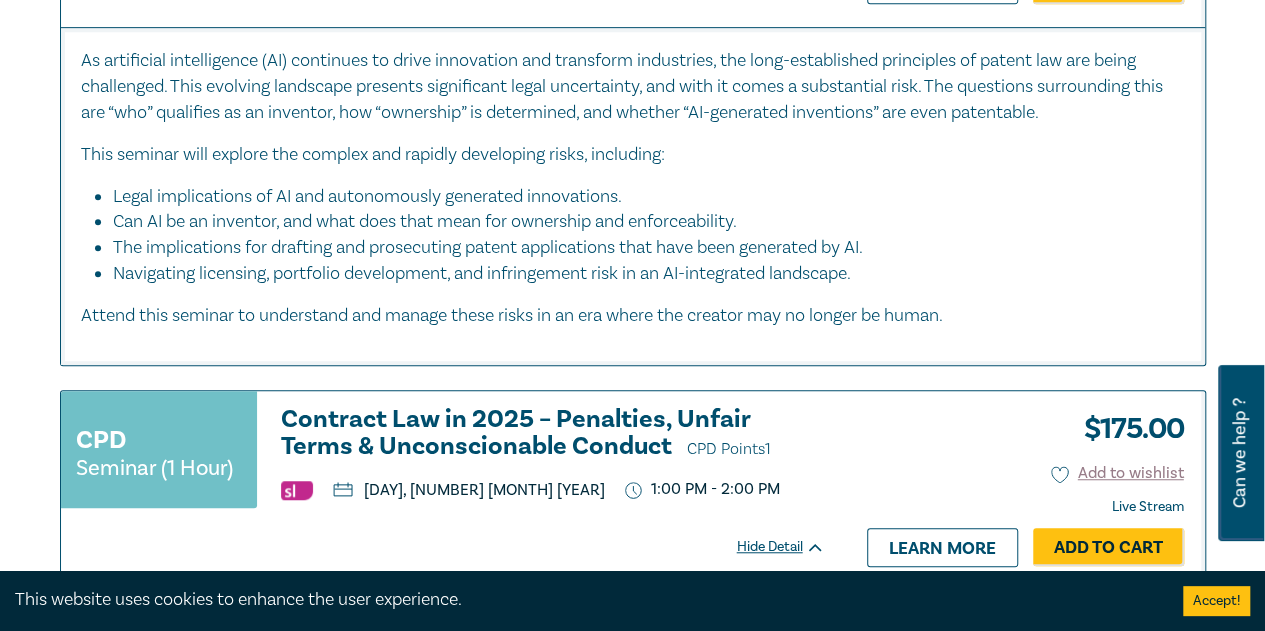 click on "Contract Law in 2025 – Penalties, Unfair Terms & Unconscionable Conduct   CPD Points  1" at bounding box center [553, 434] 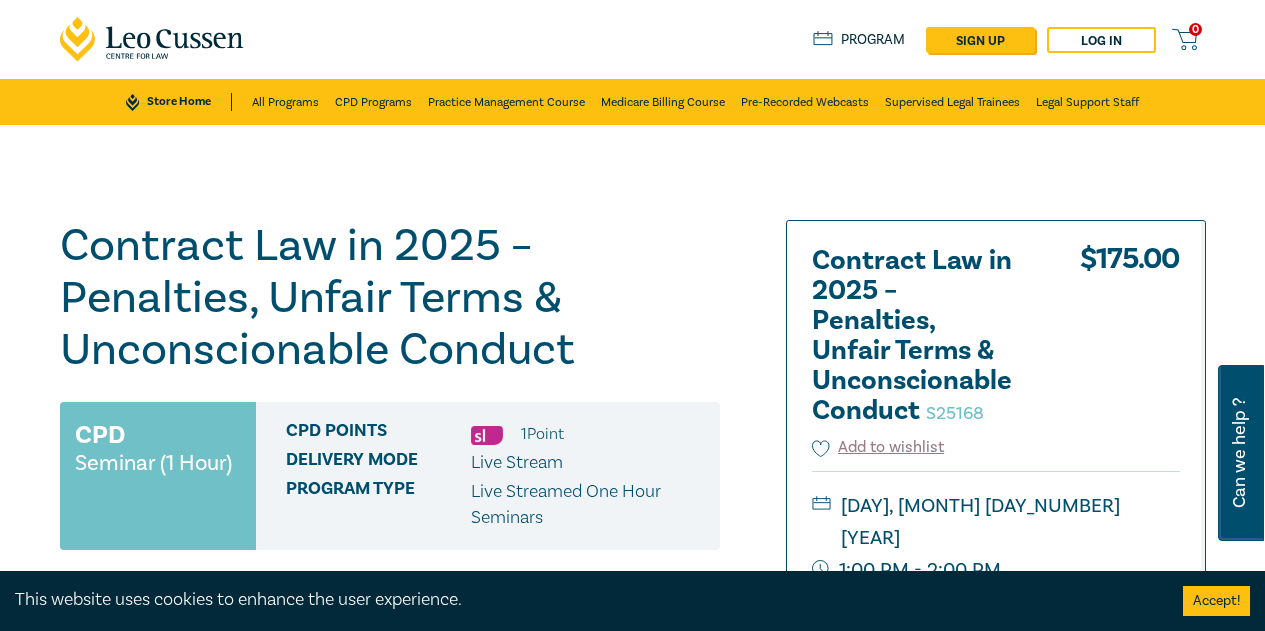 scroll, scrollTop: 0, scrollLeft: 0, axis: both 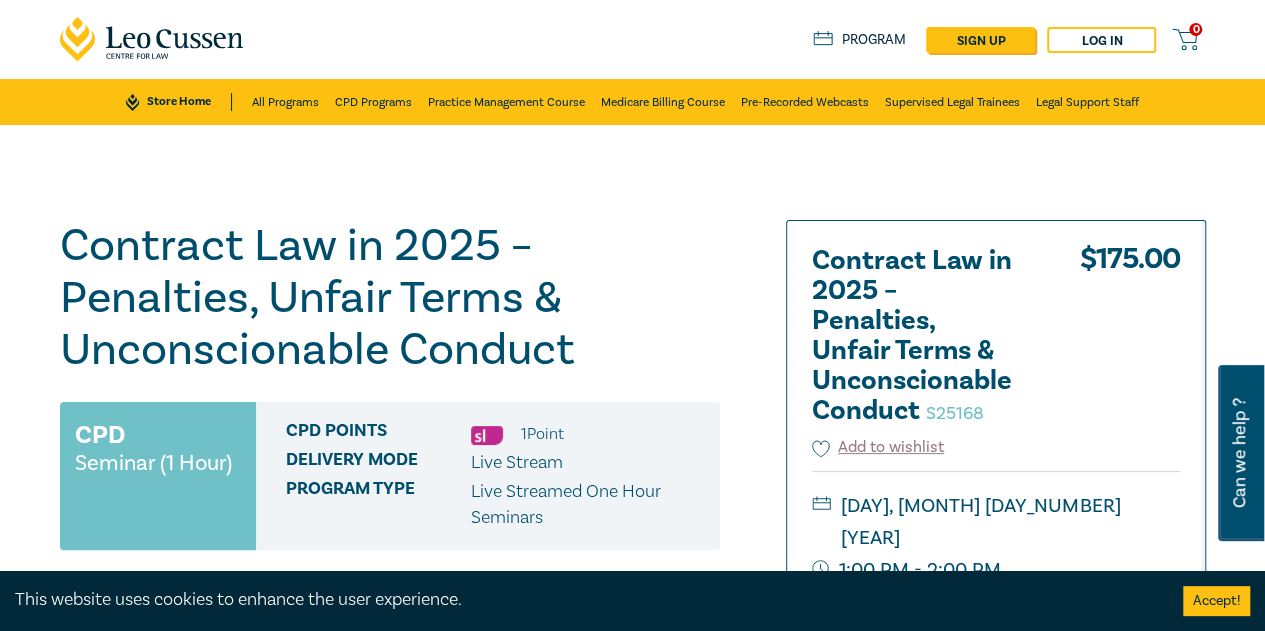 drag, startPoint x: 397, startPoint y: 311, endPoint x: 68, endPoint y: 241, distance: 336.36438 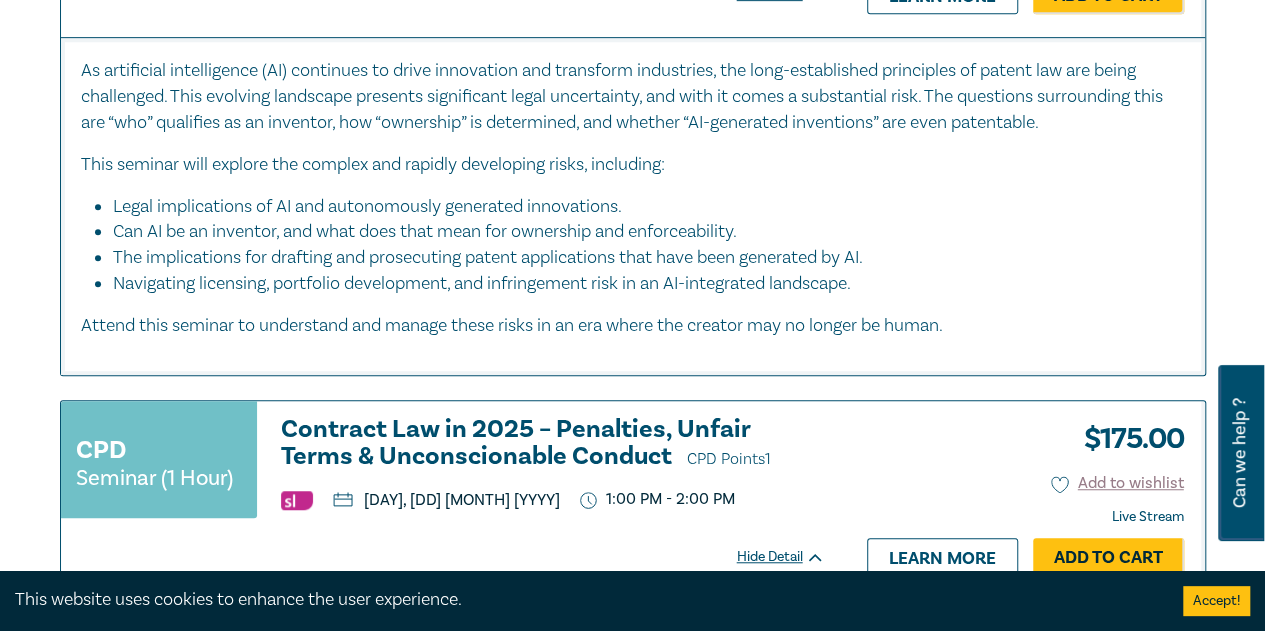 scroll, scrollTop: 0, scrollLeft: 0, axis: both 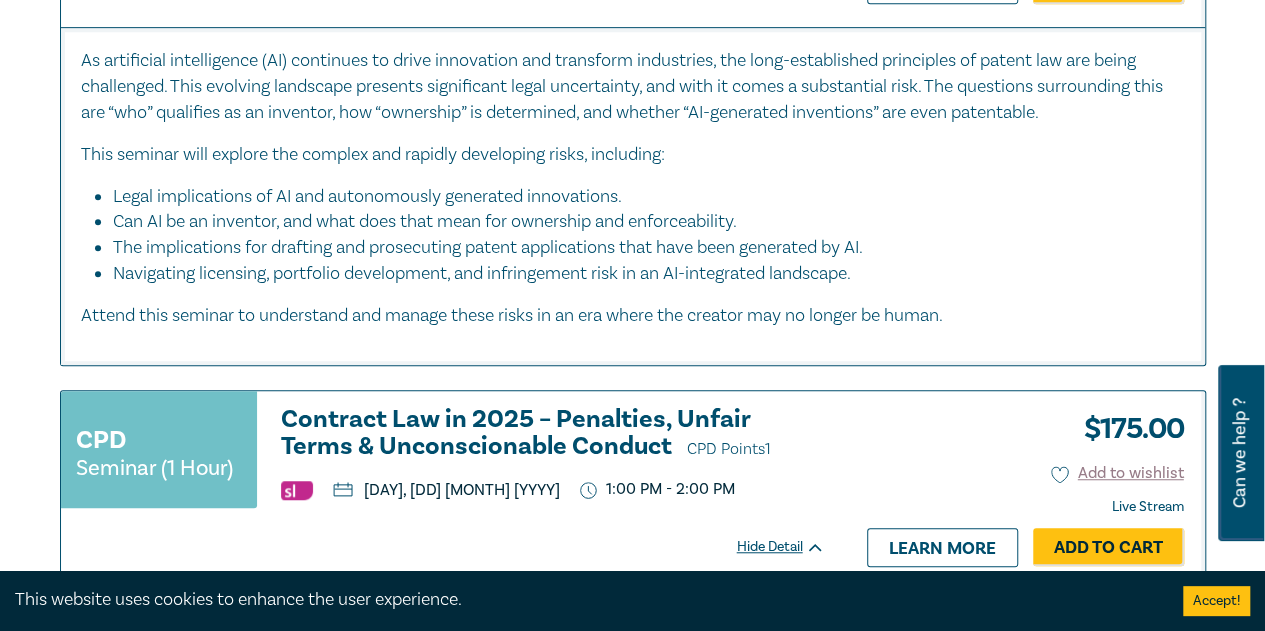 click on "Navigating licensing, portfolio development, and infringement risk in an AI-integrated landscape." at bounding box center (649, 274) 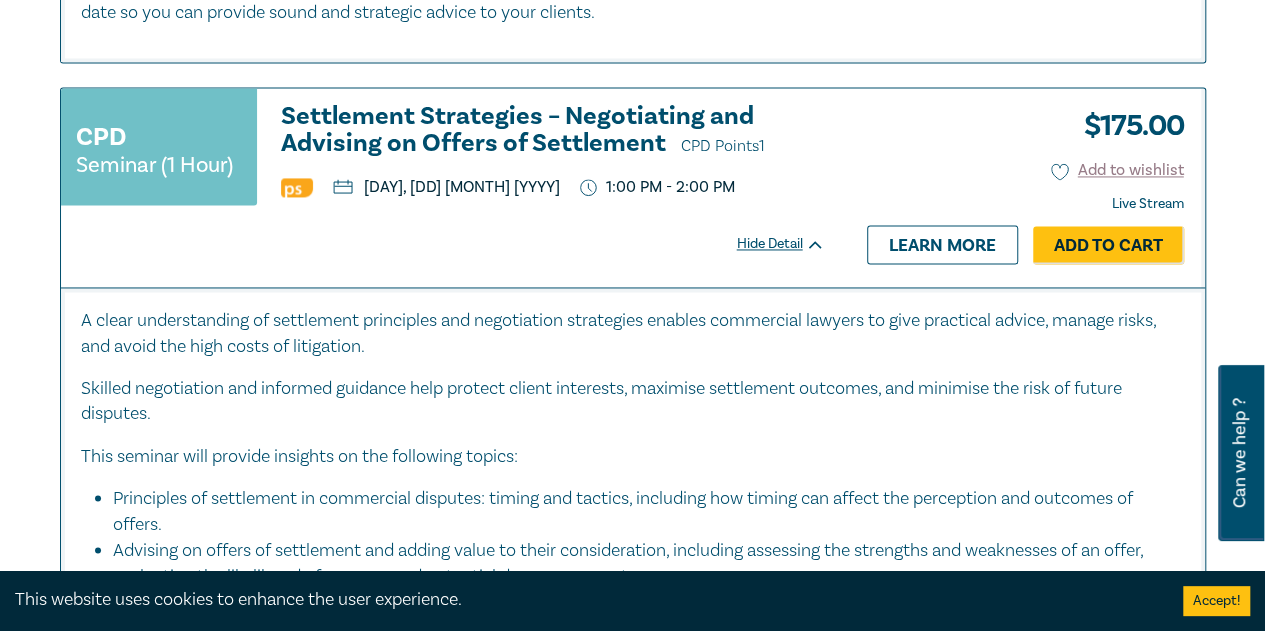 scroll, scrollTop: 5289, scrollLeft: 0, axis: vertical 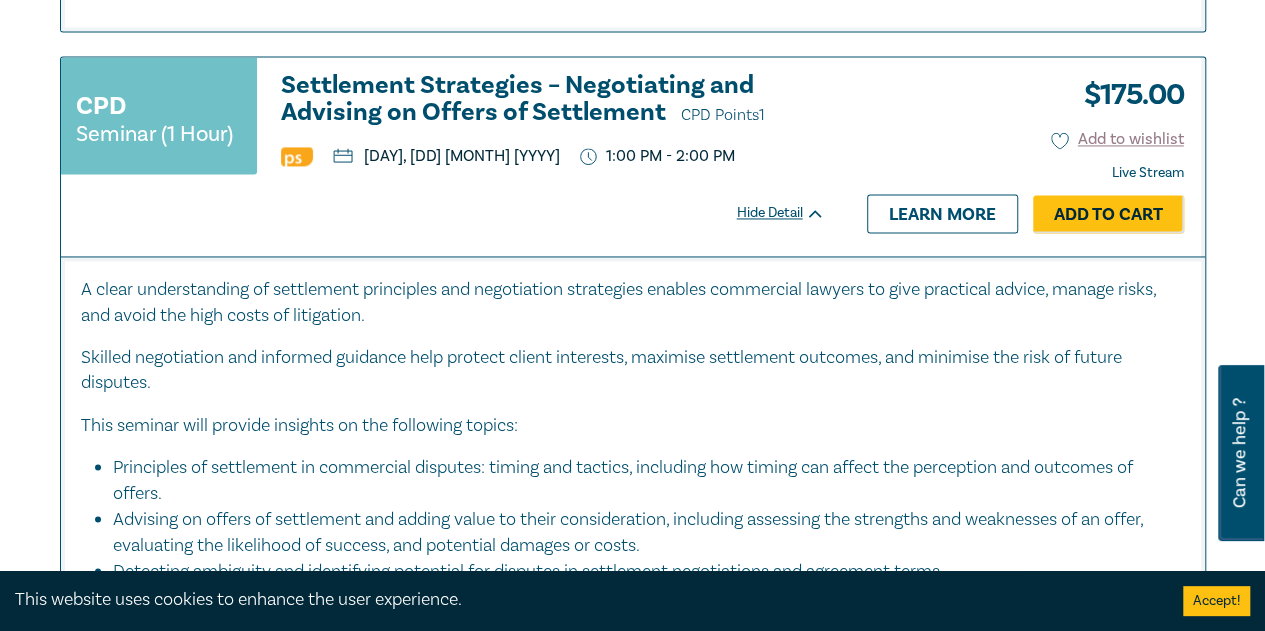 click on "Settlement Strategies – Negotiating and Advising on Offers of Settlement   CPD Points  1" at bounding box center (553, 100) 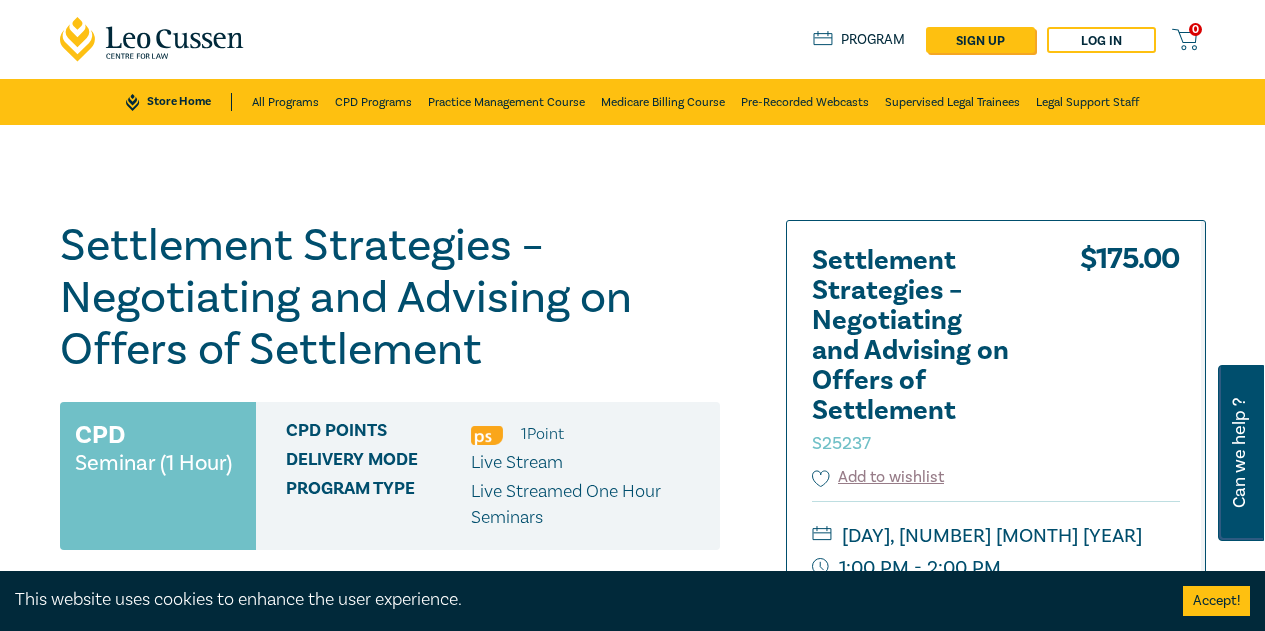 scroll, scrollTop: 182, scrollLeft: 0, axis: vertical 